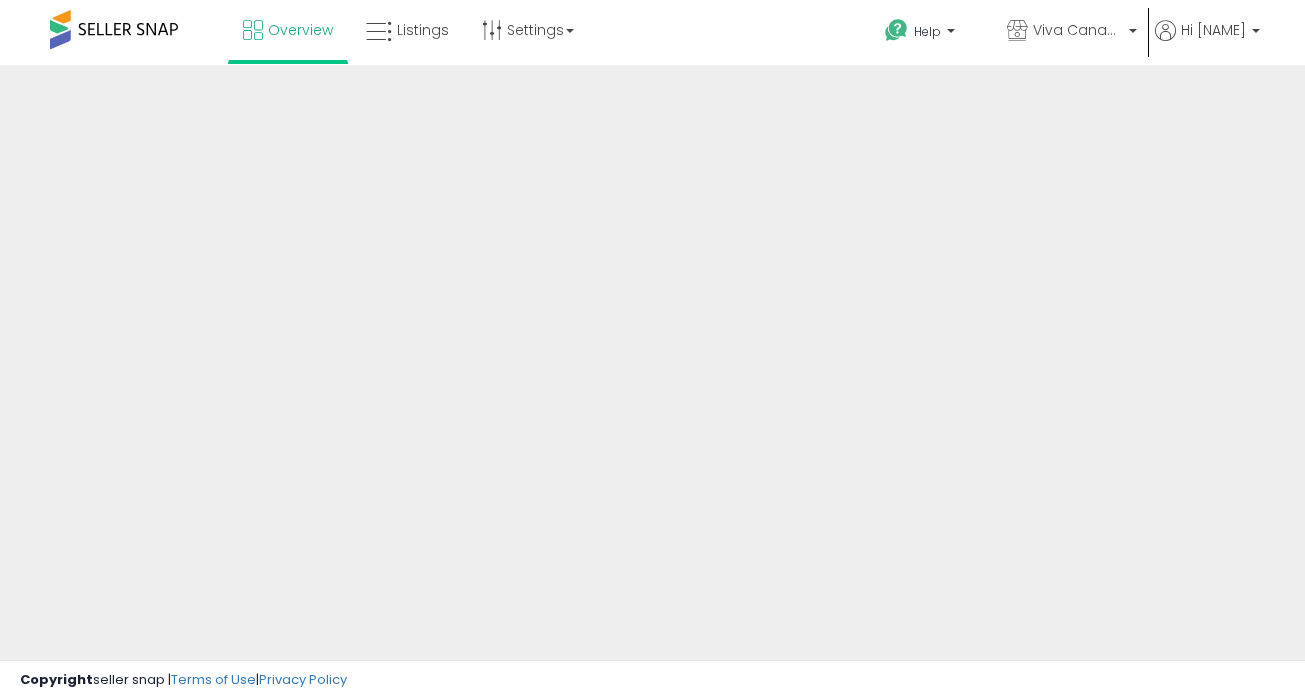 scroll, scrollTop: 0, scrollLeft: 0, axis: both 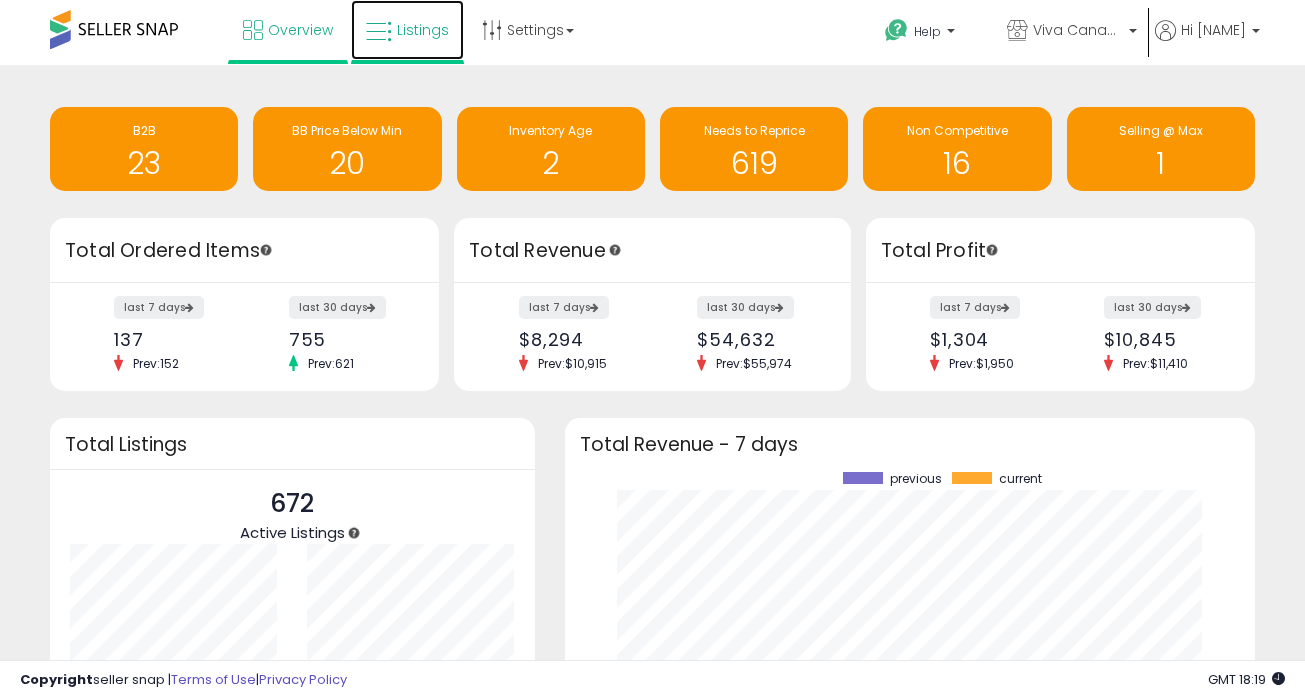 click on "Listings" at bounding box center (423, 30) 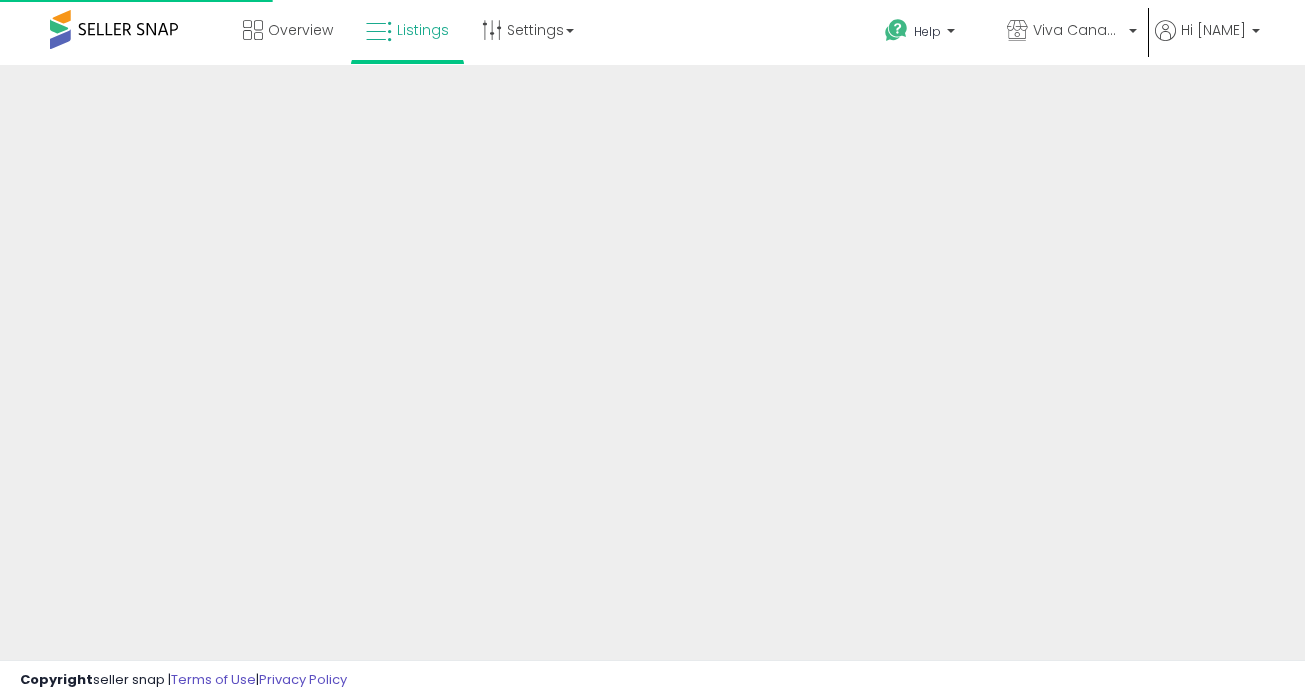 scroll, scrollTop: 0, scrollLeft: 0, axis: both 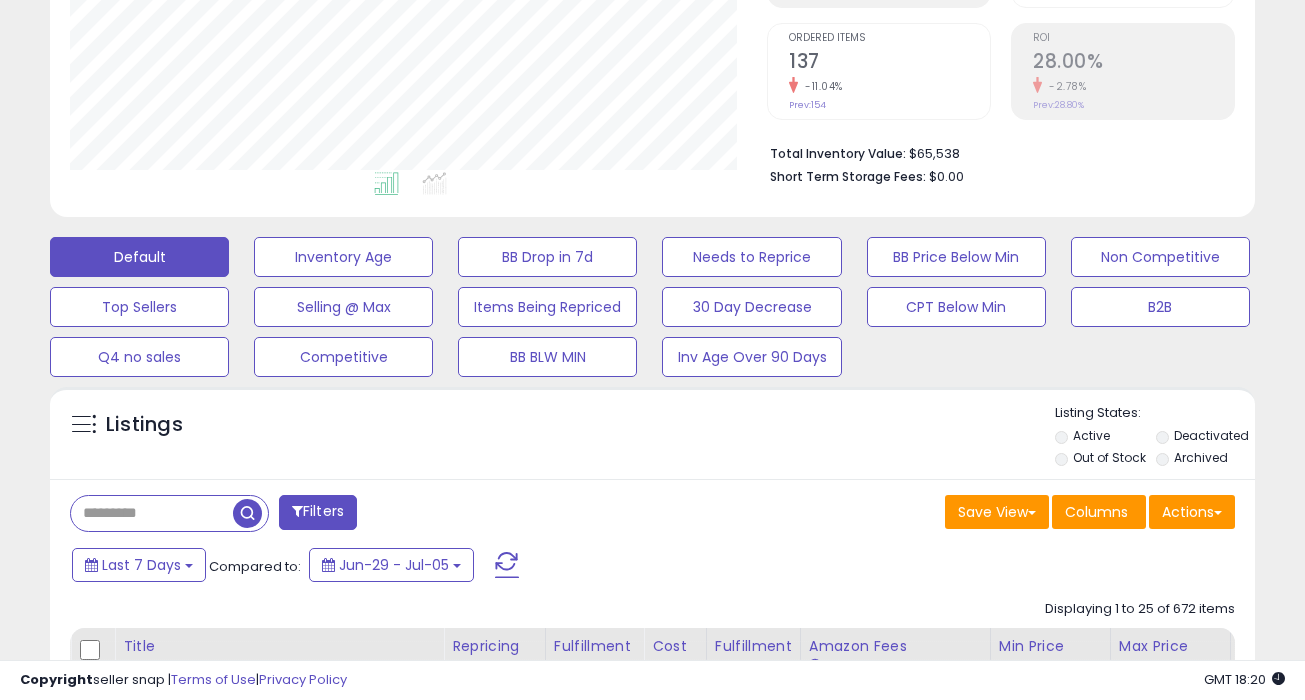 click on "Out of Stock" at bounding box center (1109, 457) 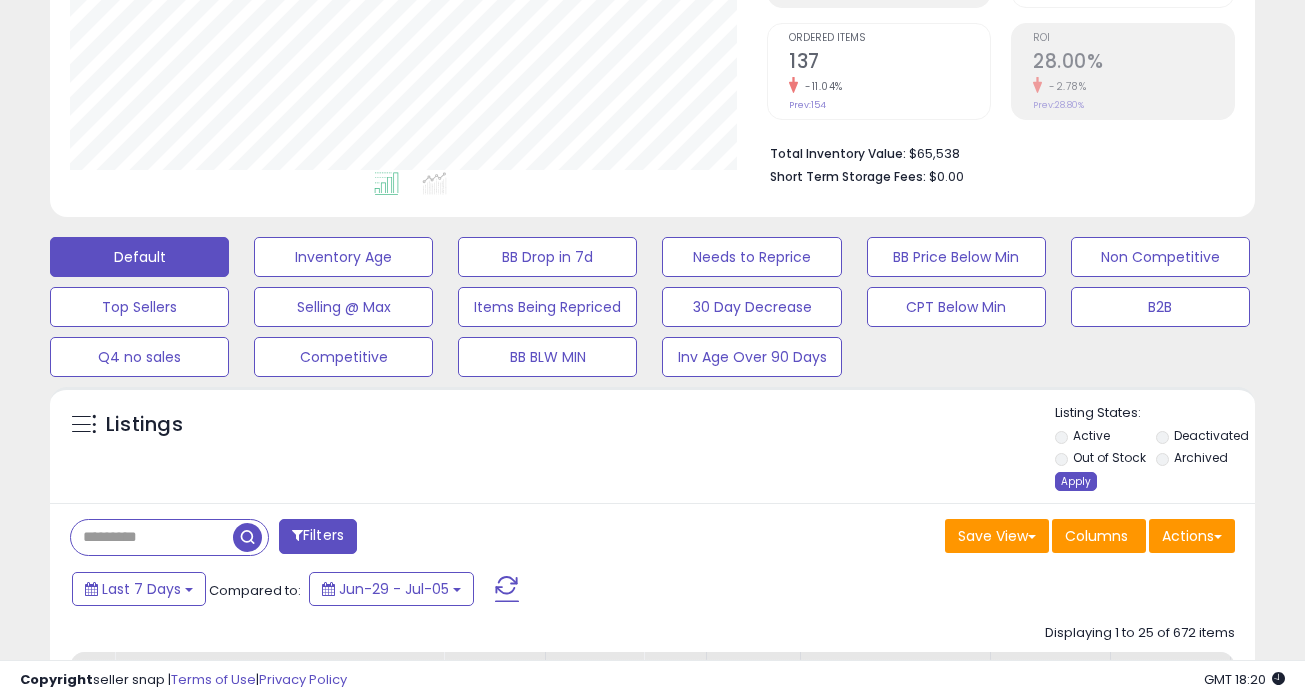 click on "Apply" at bounding box center [1076, 481] 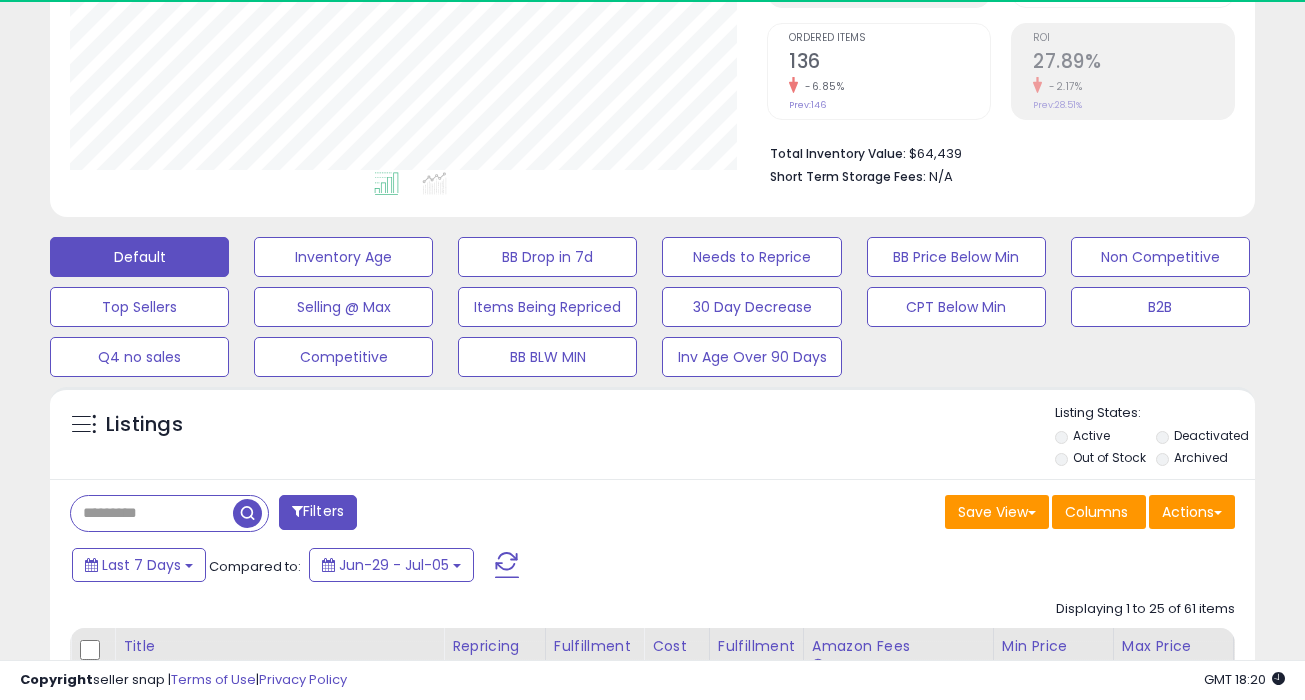 scroll, scrollTop: 999590, scrollLeft: 999303, axis: both 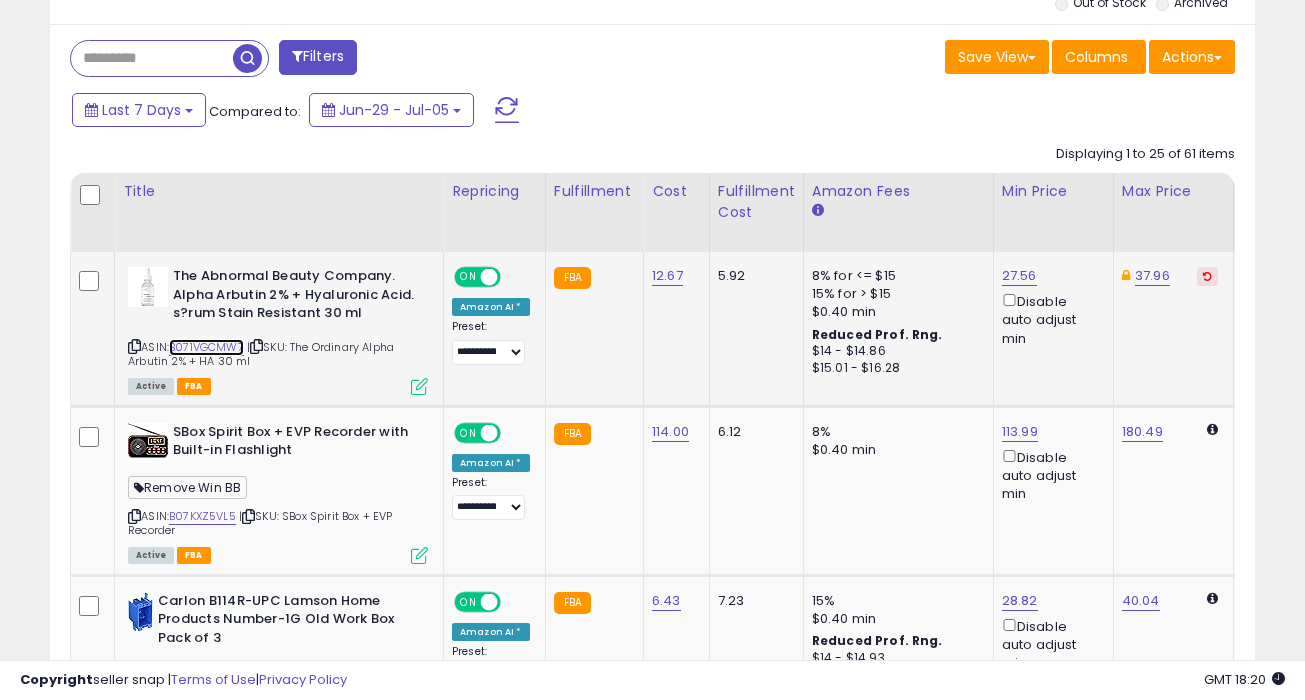 click on "B071VGCMW7" at bounding box center [206, 347] 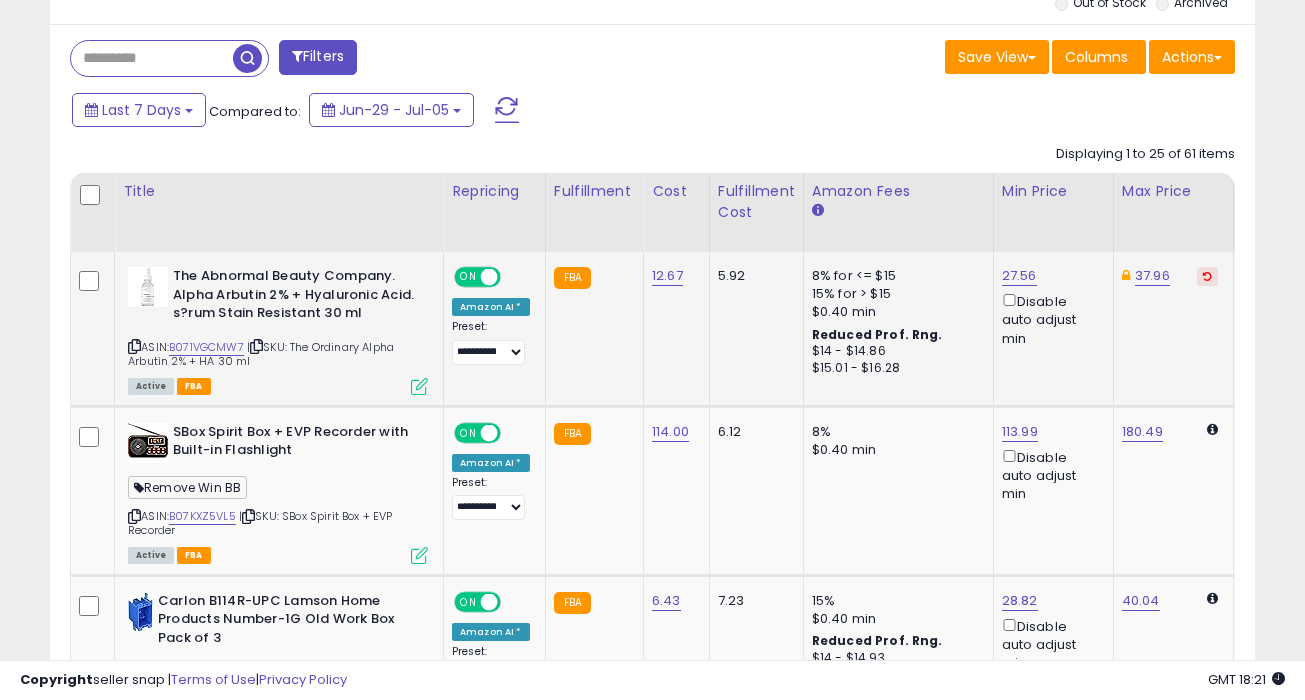click on "27.56  Disable auto adjust min" at bounding box center [1050, 307] 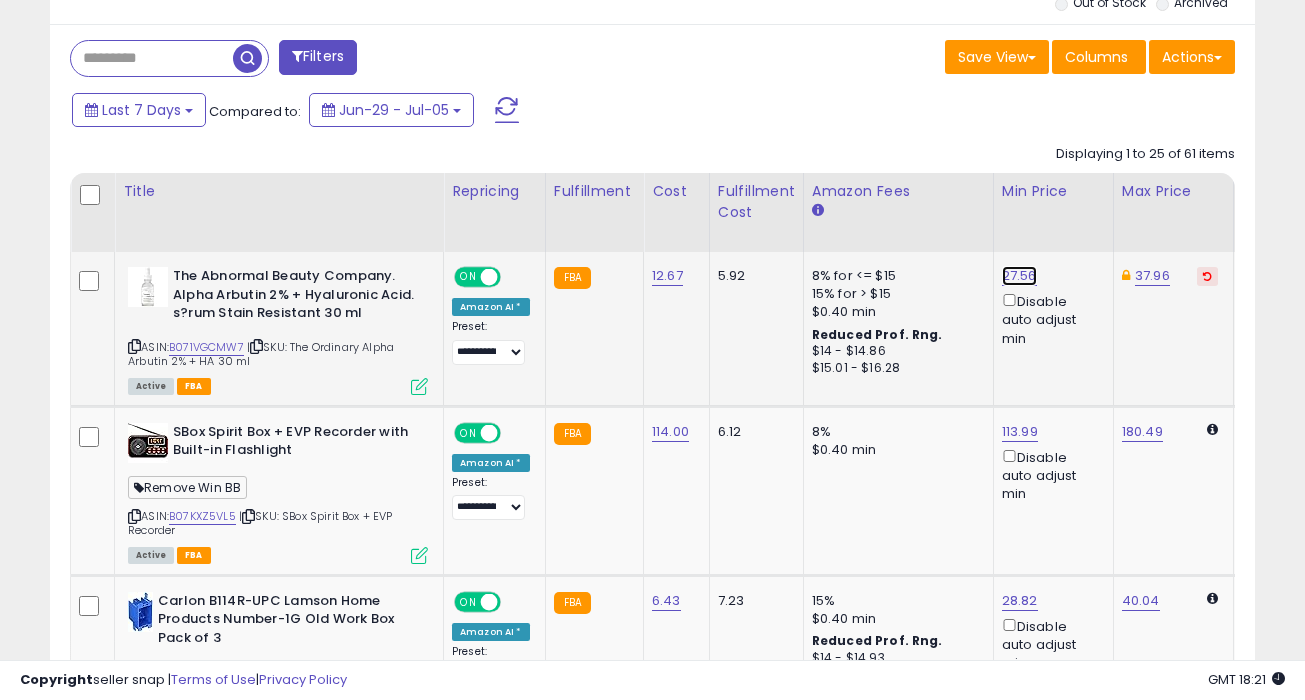 click on "27.56" at bounding box center (1019, 276) 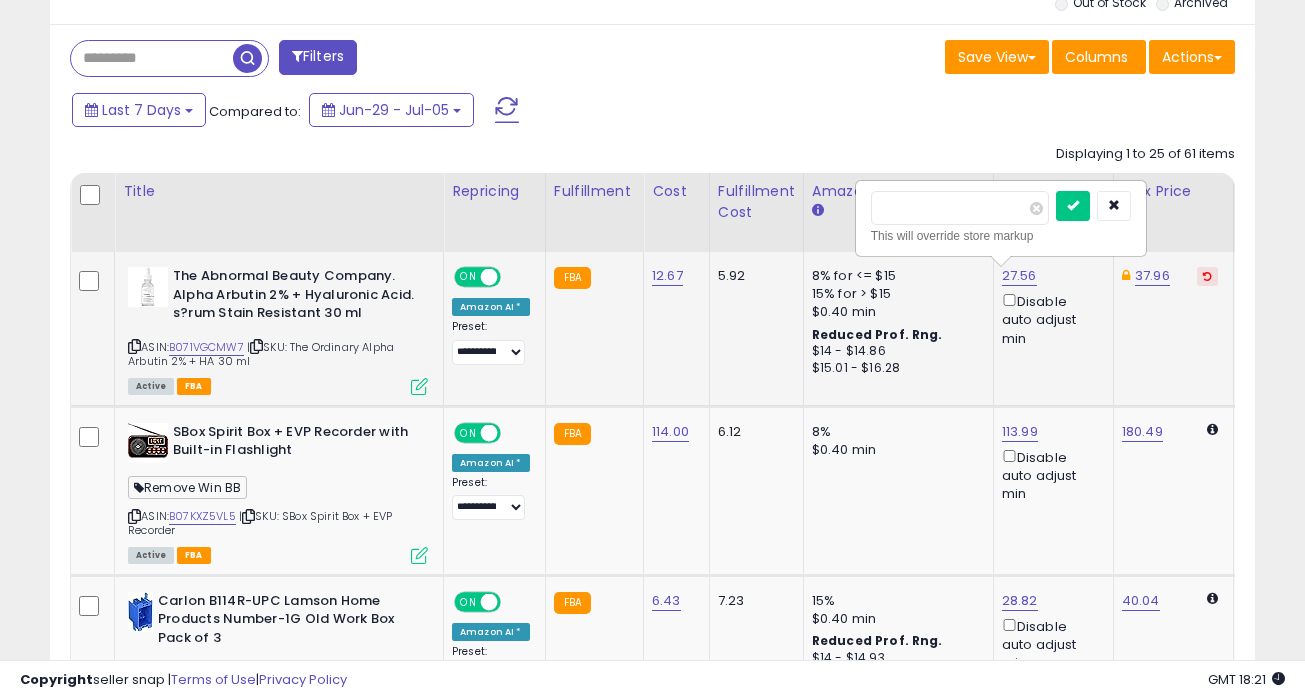 type on "*****" 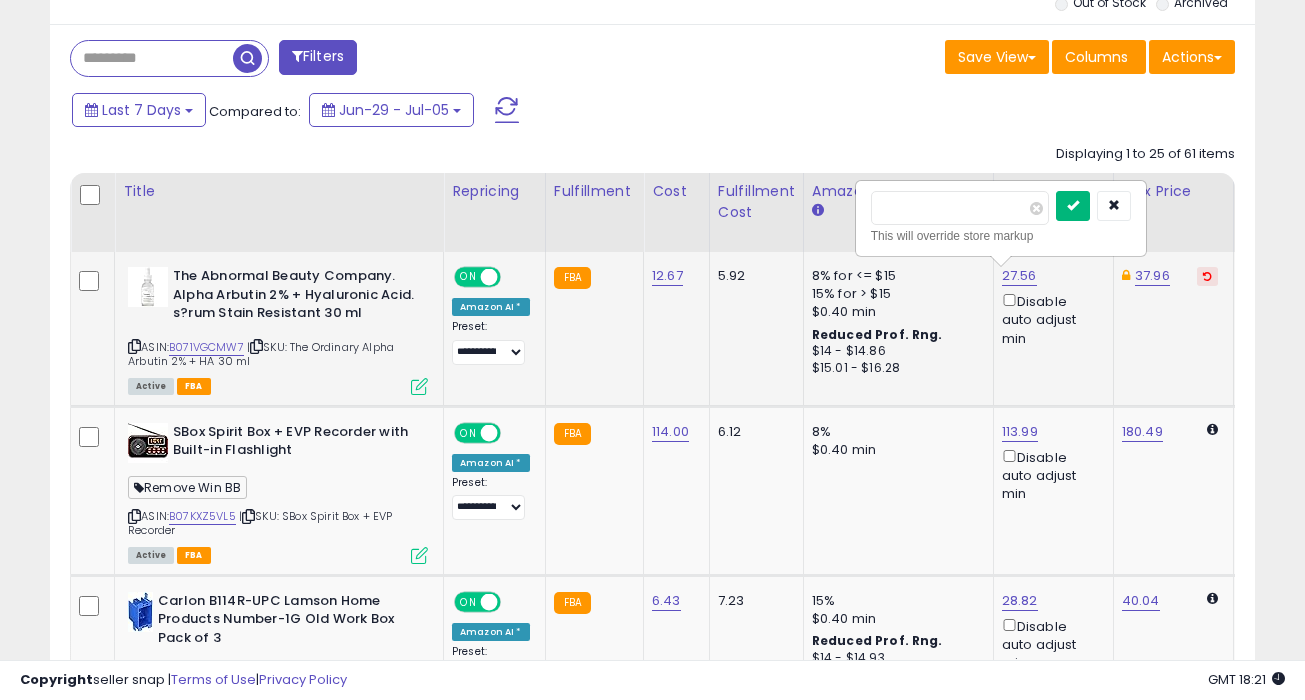 click at bounding box center [1073, 206] 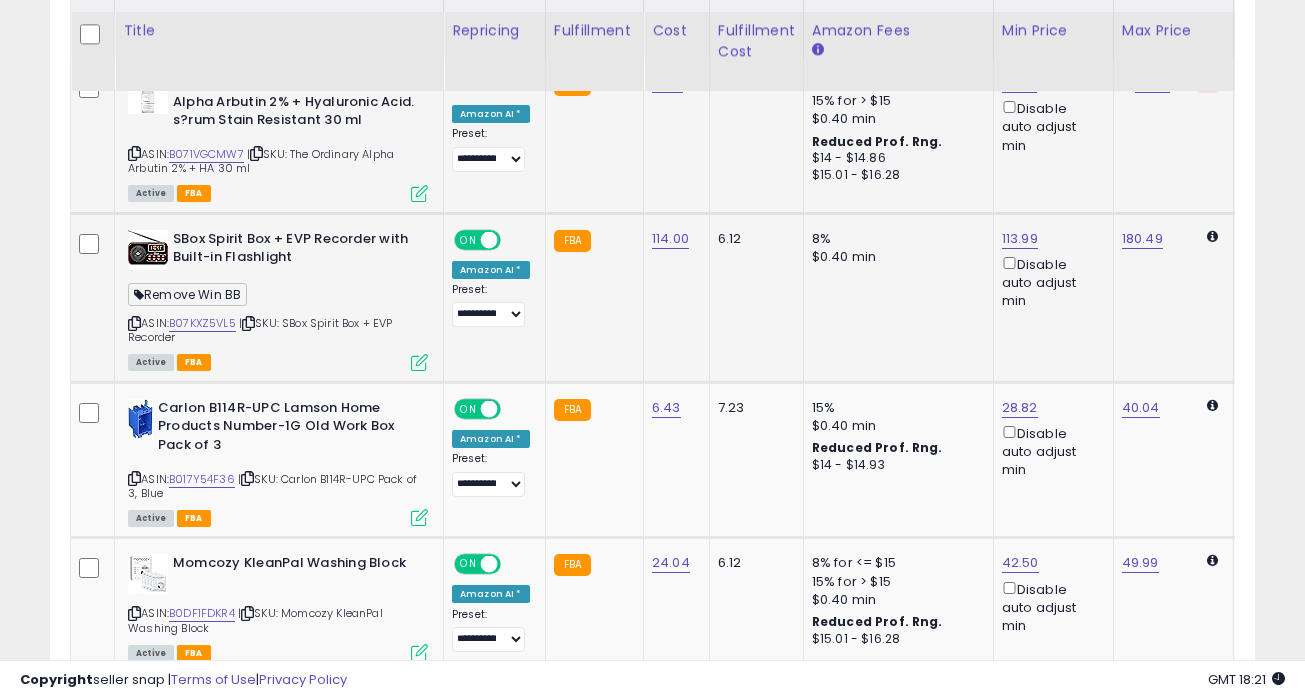 scroll, scrollTop: 1054, scrollLeft: 0, axis: vertical 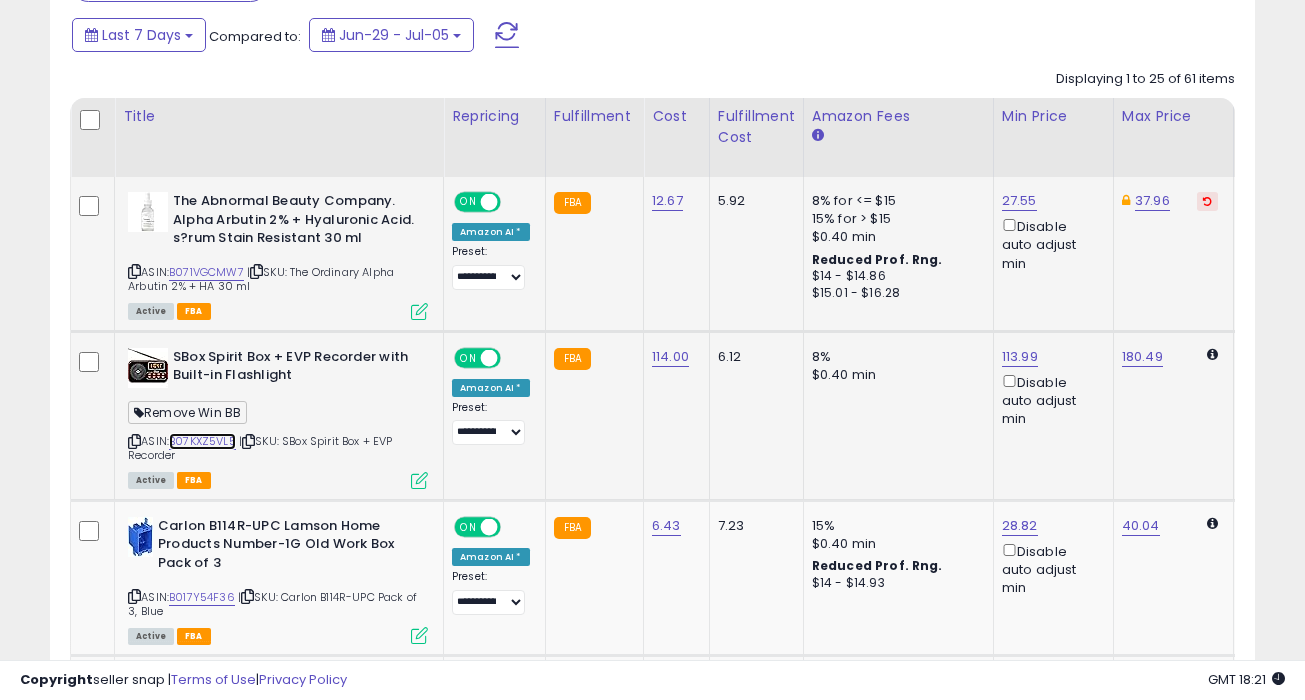 click on "B07KXZ5VL5" at bounding box center (202, 441) 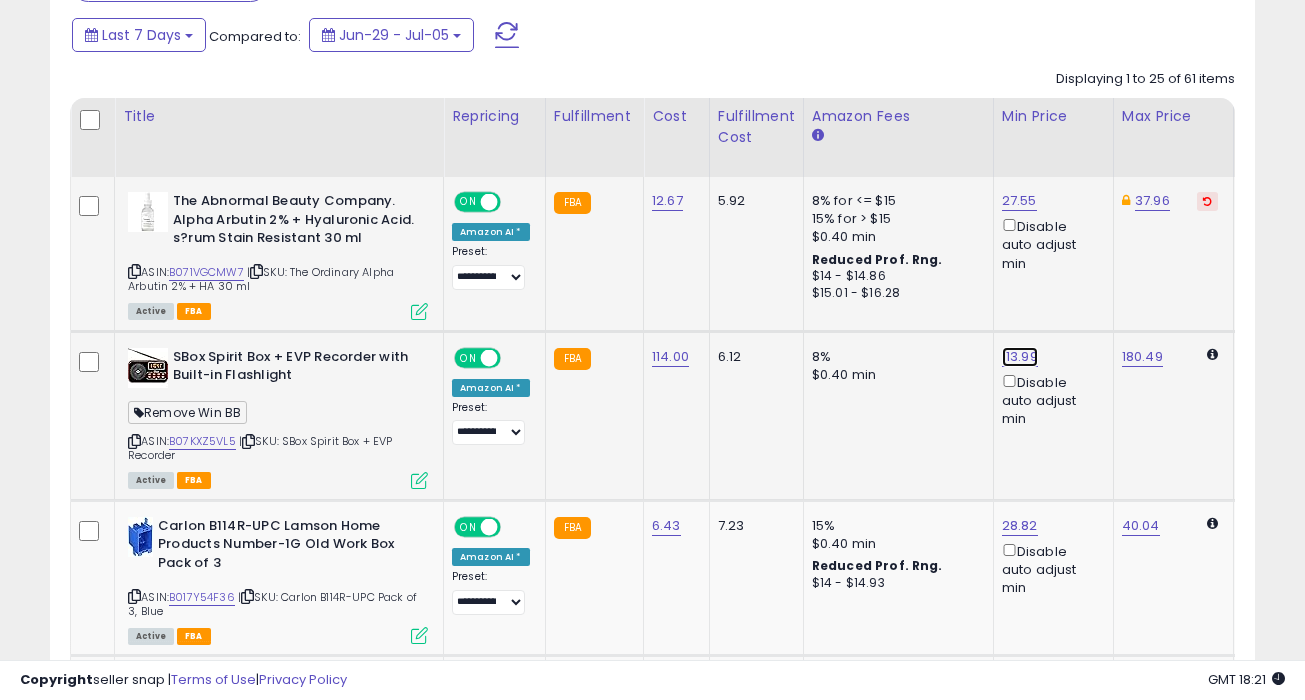 click on "113.99" at bounding box center (1019, 201) 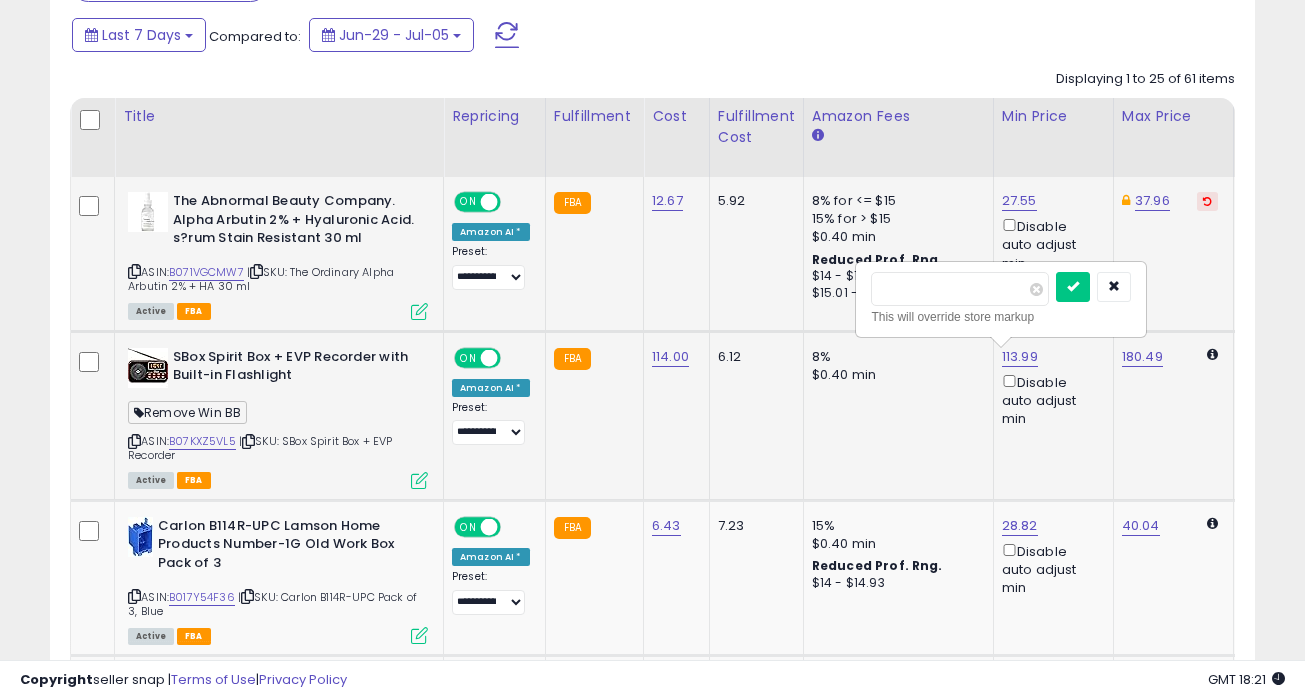 type on "******" 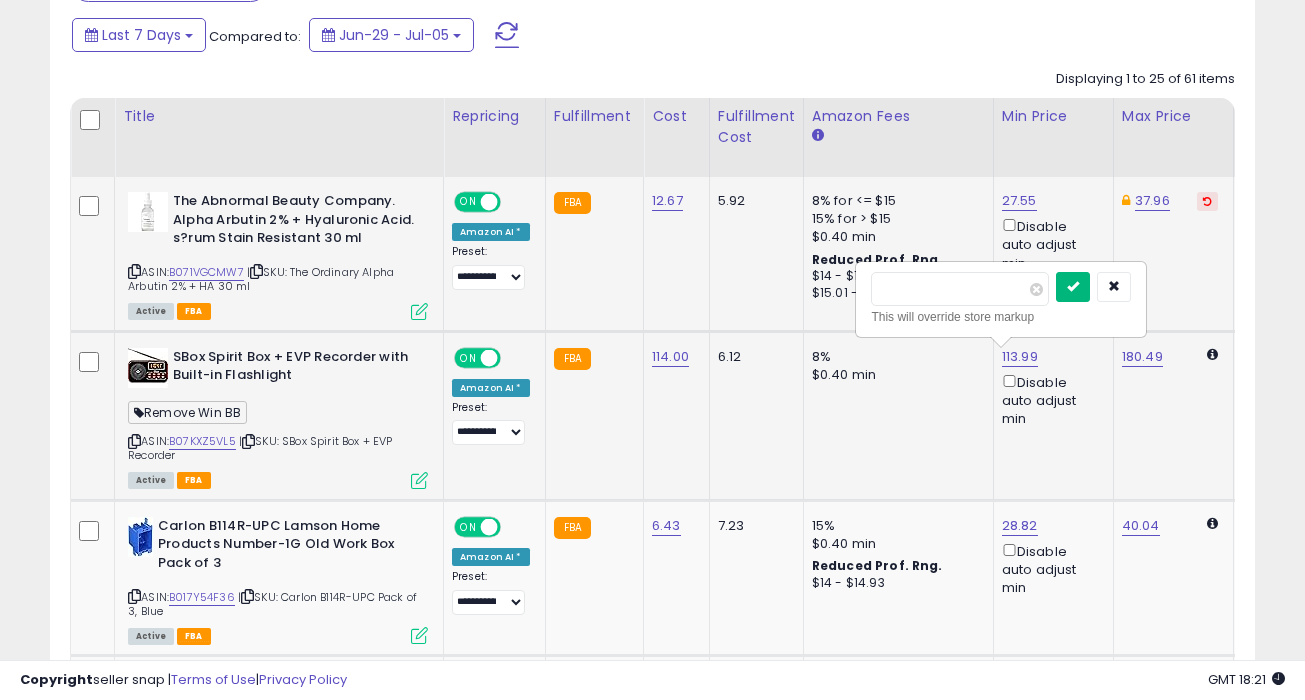 click at bounding box center (1073, 287) 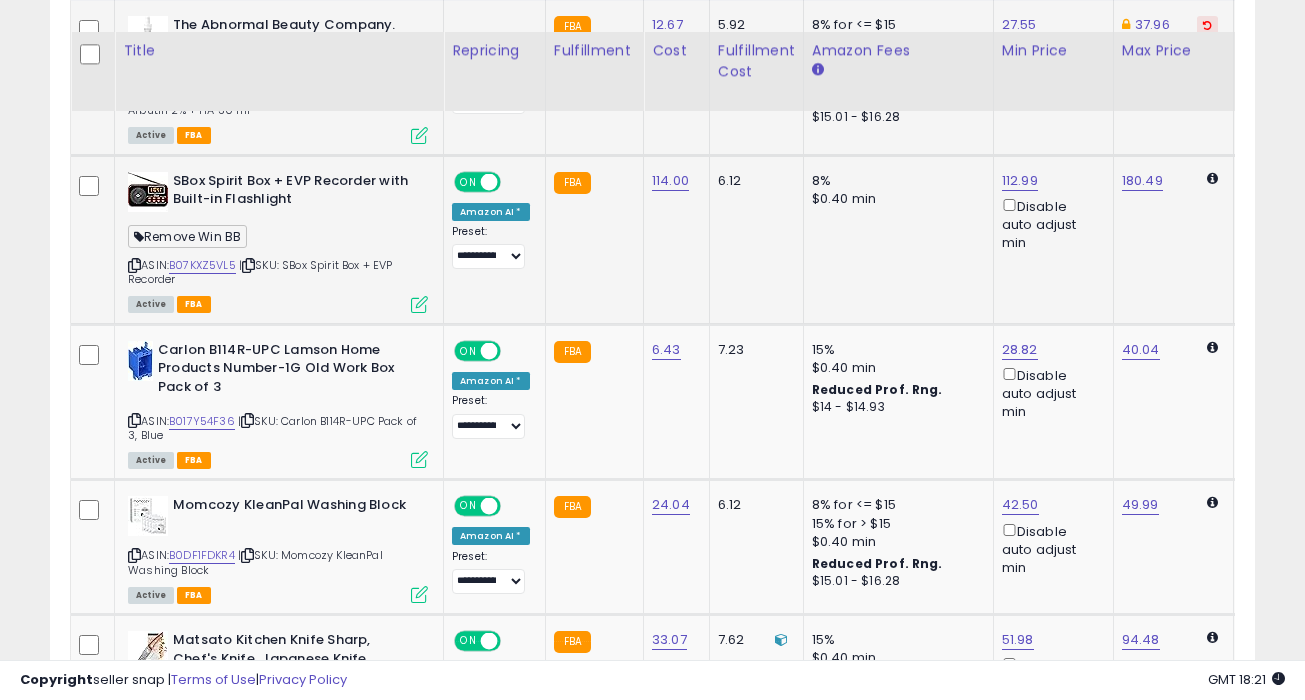scroll, scrollTop: 1132, scrollLeft: 0, axis: vertical 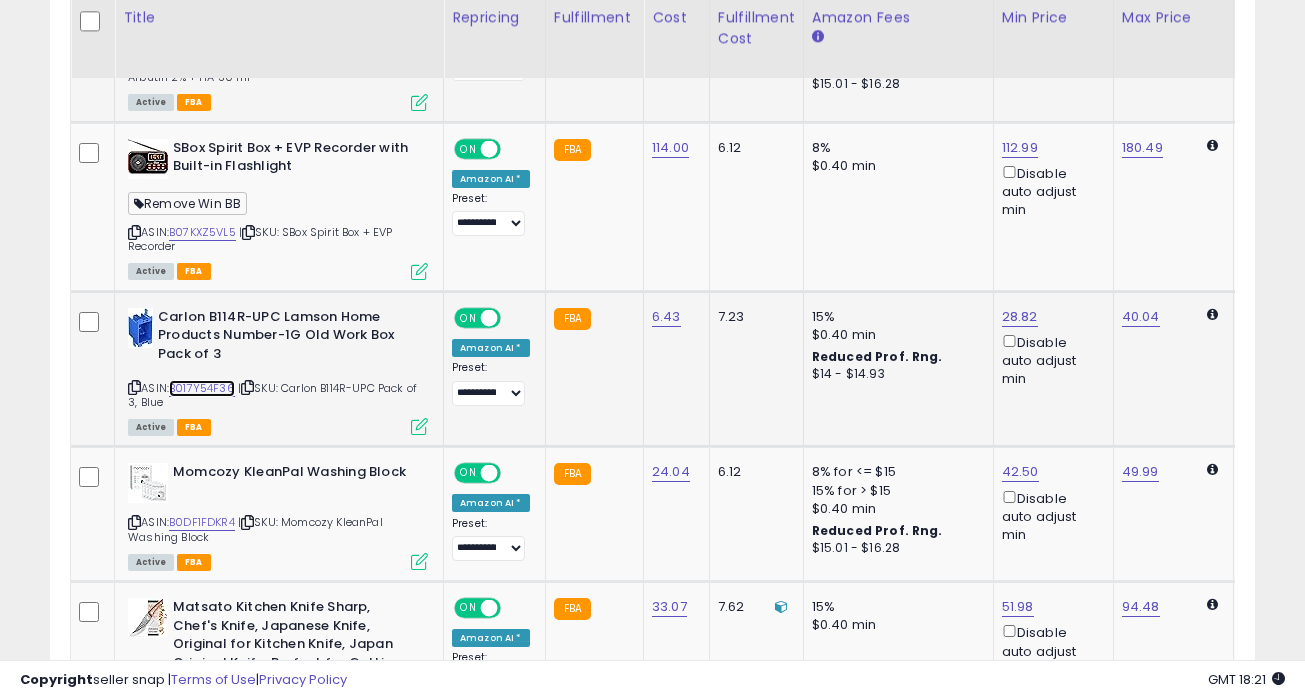 click on "B017Y54F36" at bounding box center (202, 388) 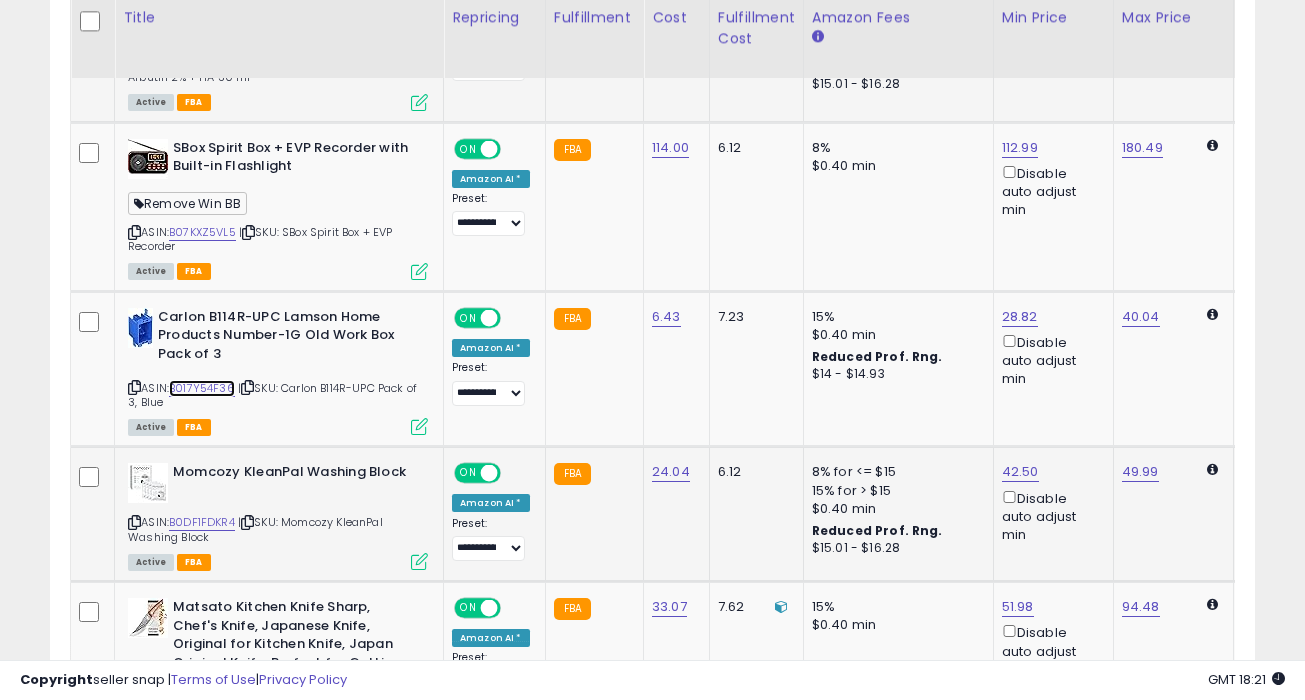 scroll, scrollTop: 0, scrollLeft: 185, axis: horizontal 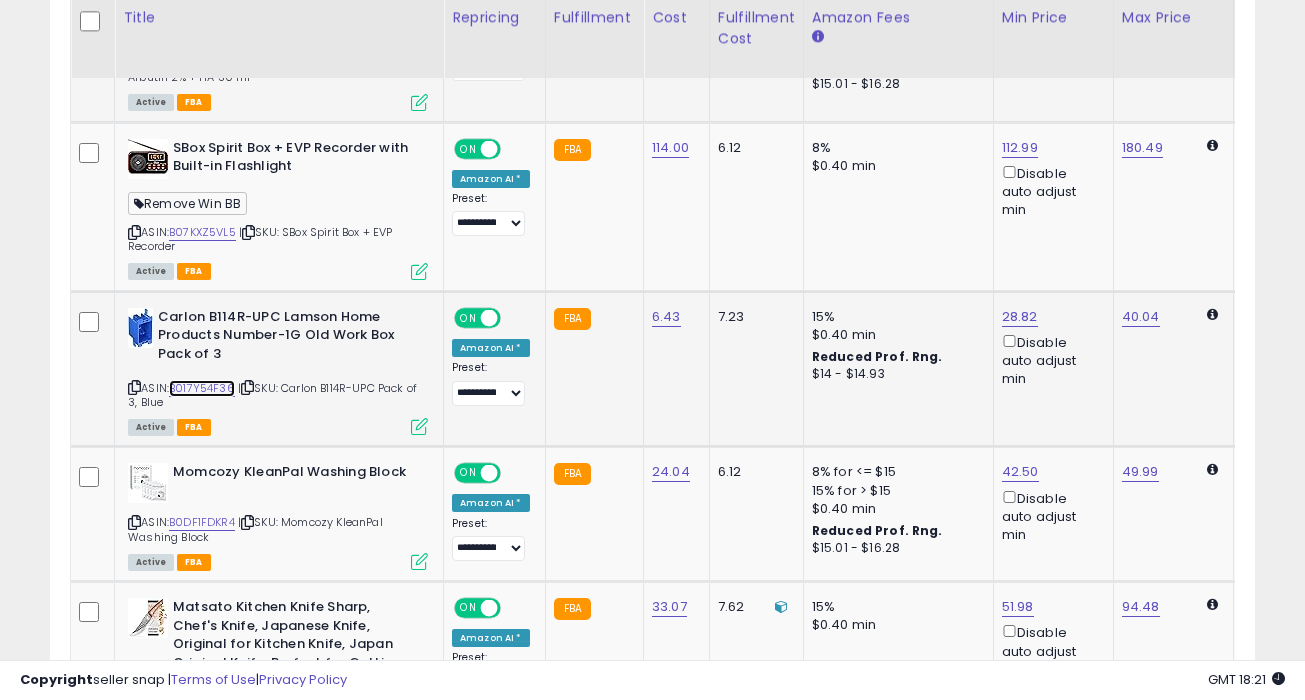 click on "B017Y54F36" at bounding box center (202, 388) 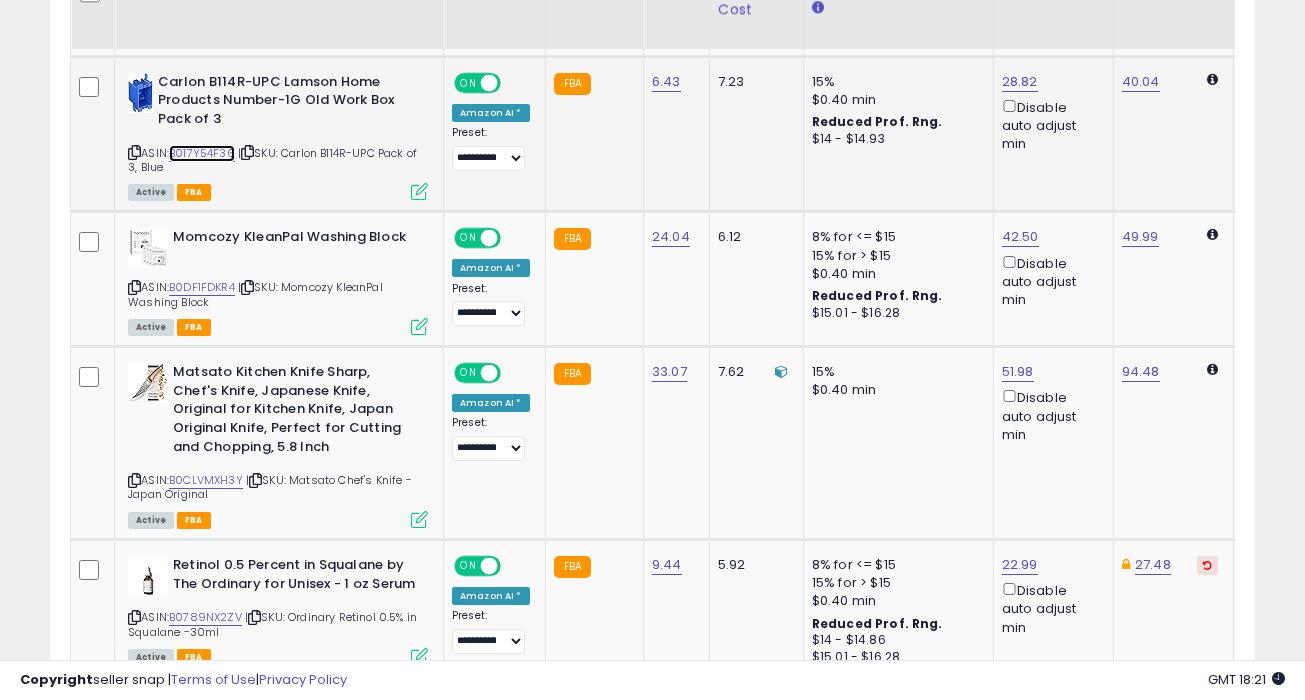 scroll, scrollTop: 1385, scrollLeft: 0, axis: vertical 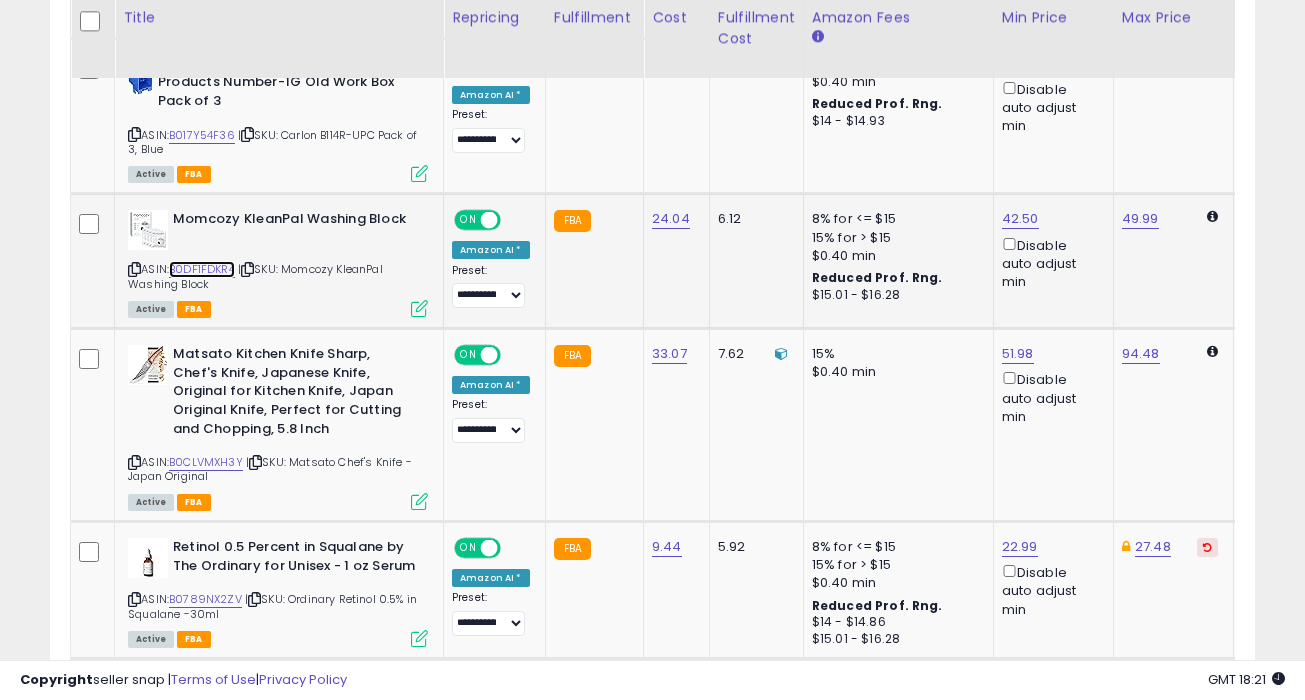 click on "B0DF1FDKR4" at bounding box center [202, 269] 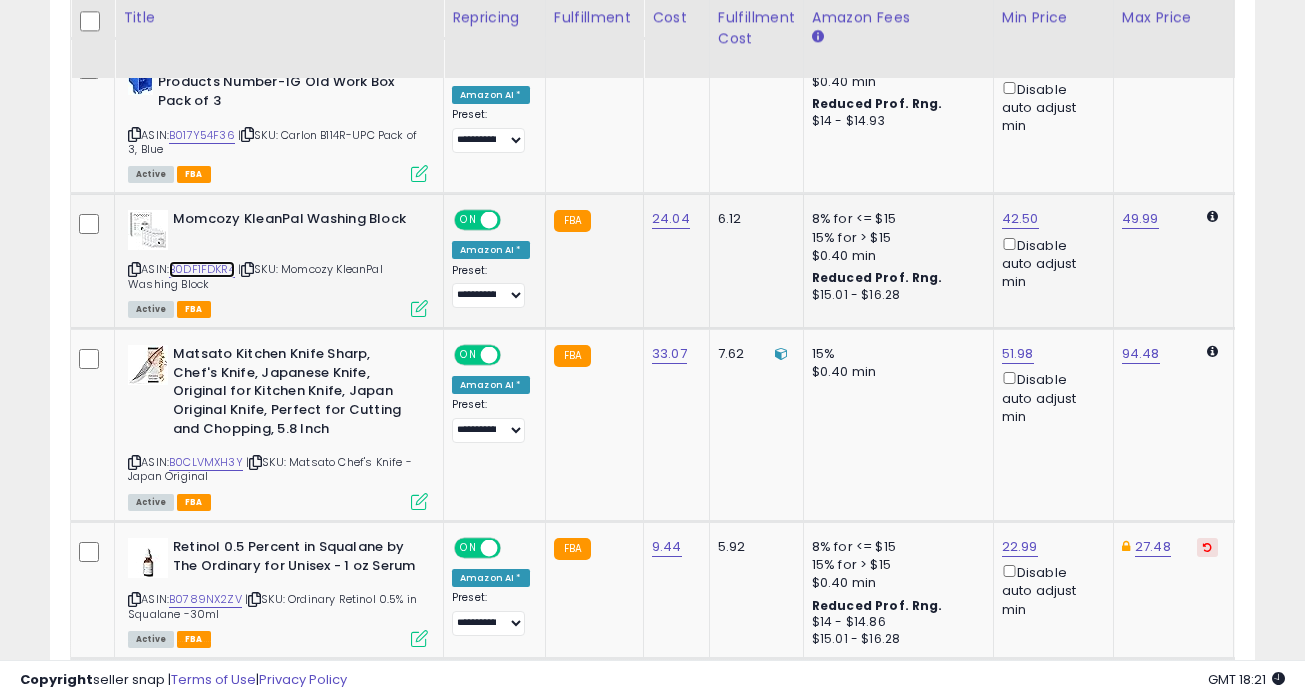 scroll, scrollTop: 0, scrollLeft: 161, axis: horizontal 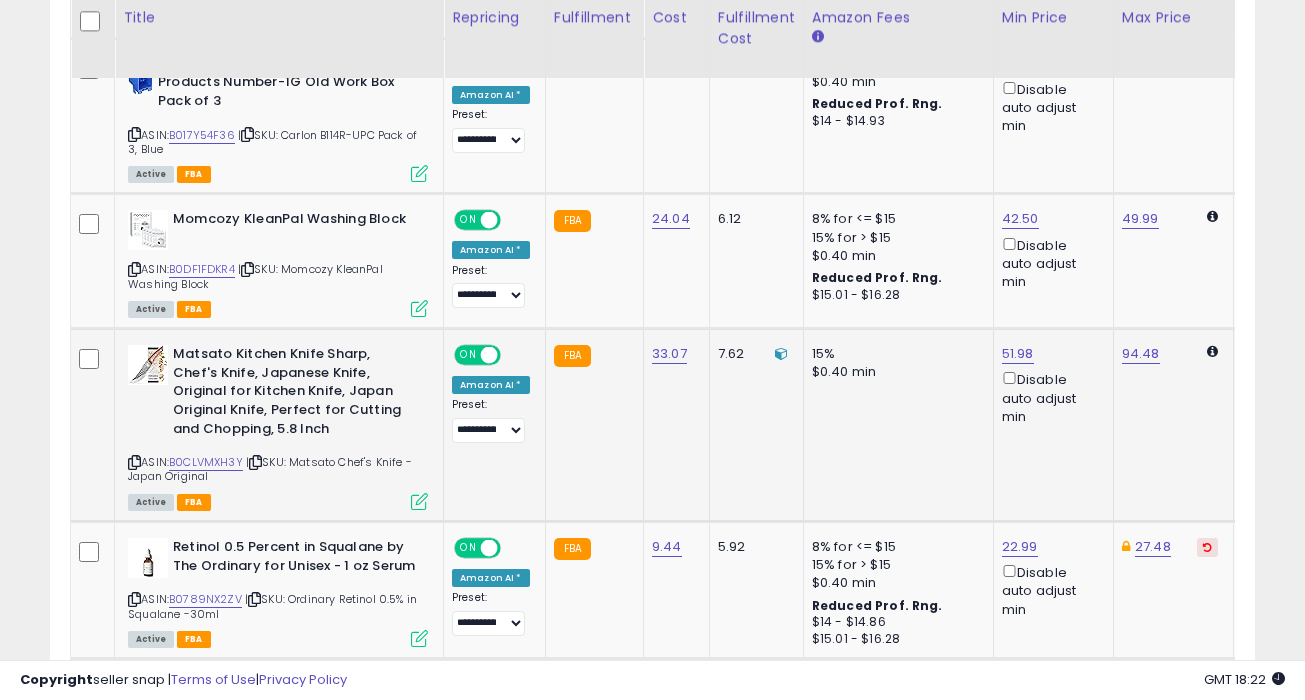 click on "ASIN:  B0CLVMXH3Y    |   SKU: Matsato Chef's Knife - Japan Original Active FBA" at bounding box center (278, 426) 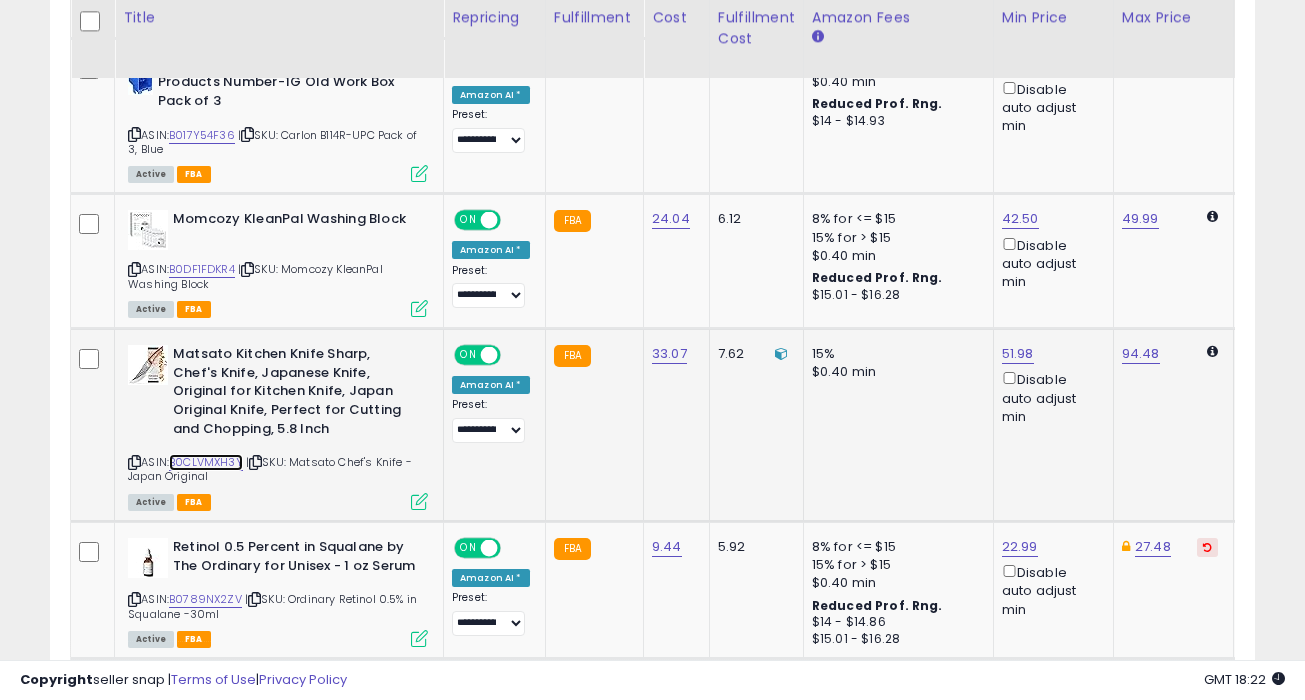 click on "B0CLVMXH3Y" at bounding box center [206, 462] 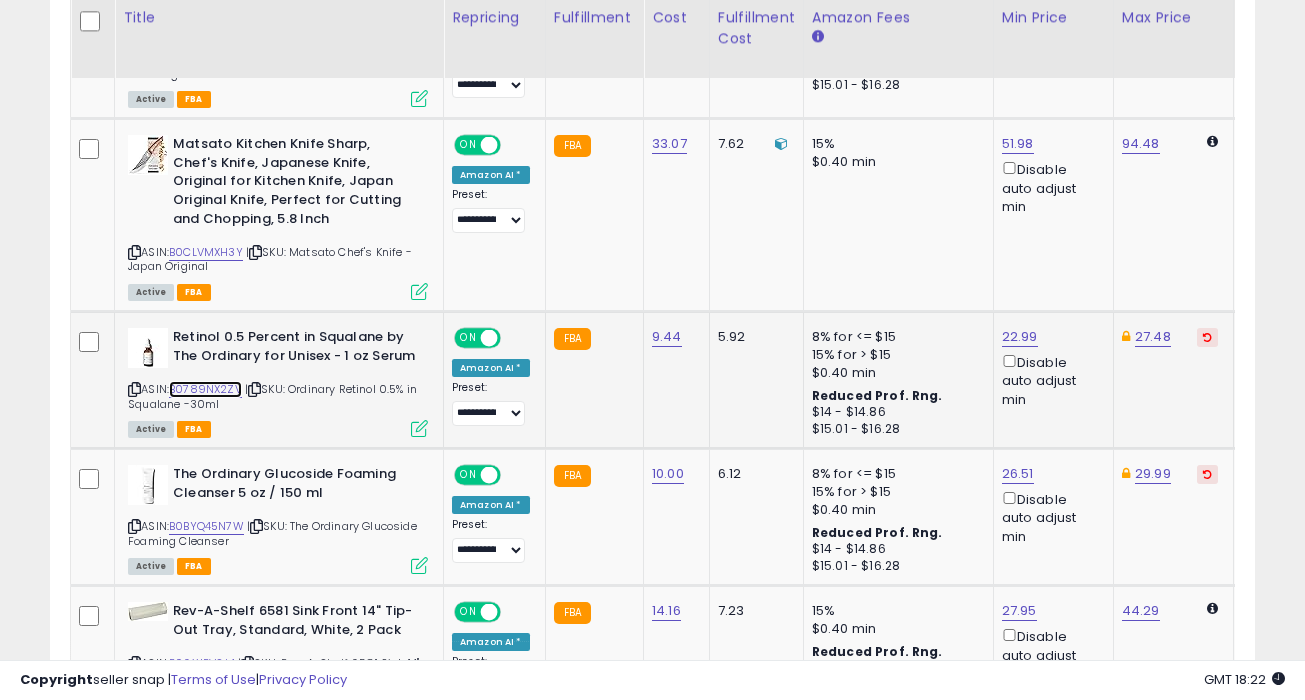 click on "B0789NX2ZV" at bounding box center (205, 389) 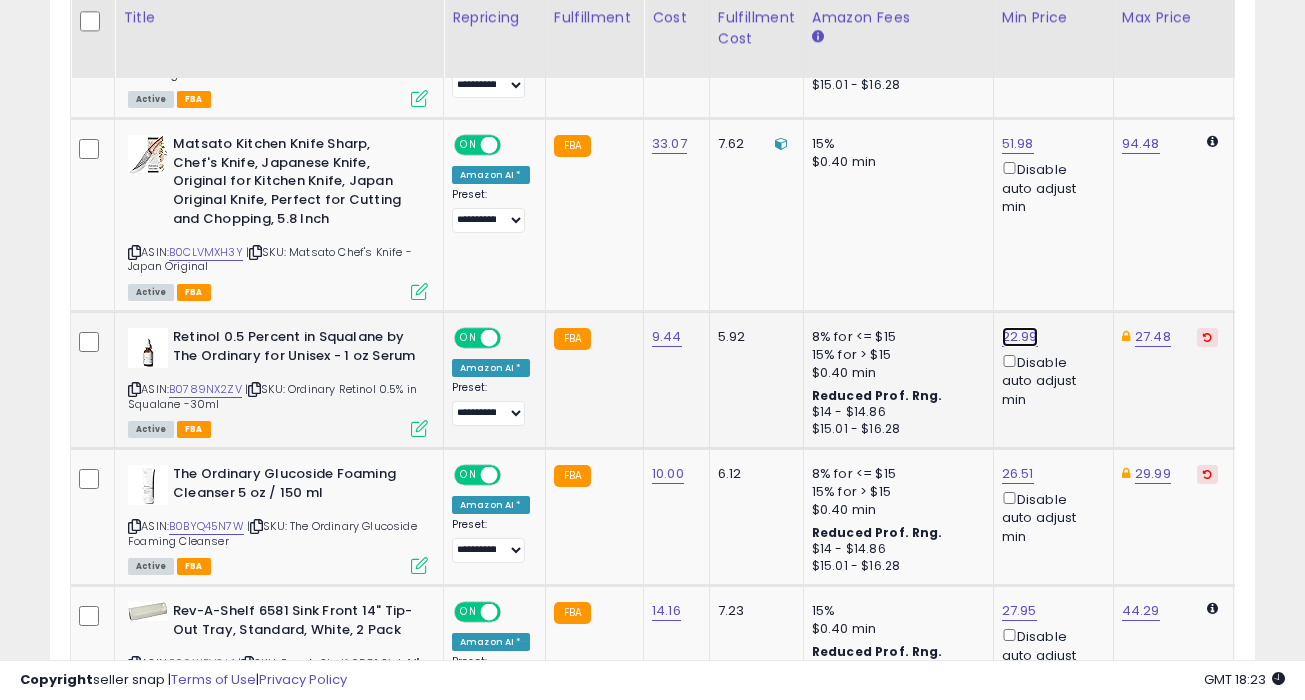 click on "22.99" at bounding box center (1019, -471) 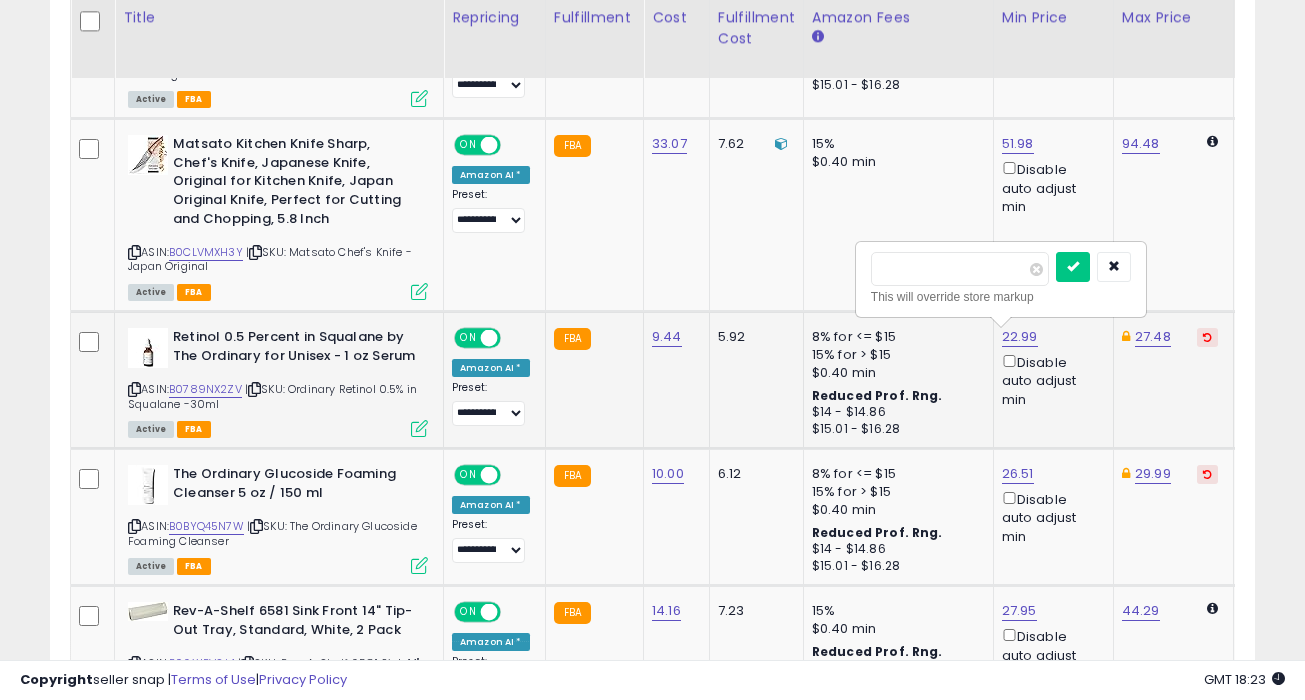 type on "*" 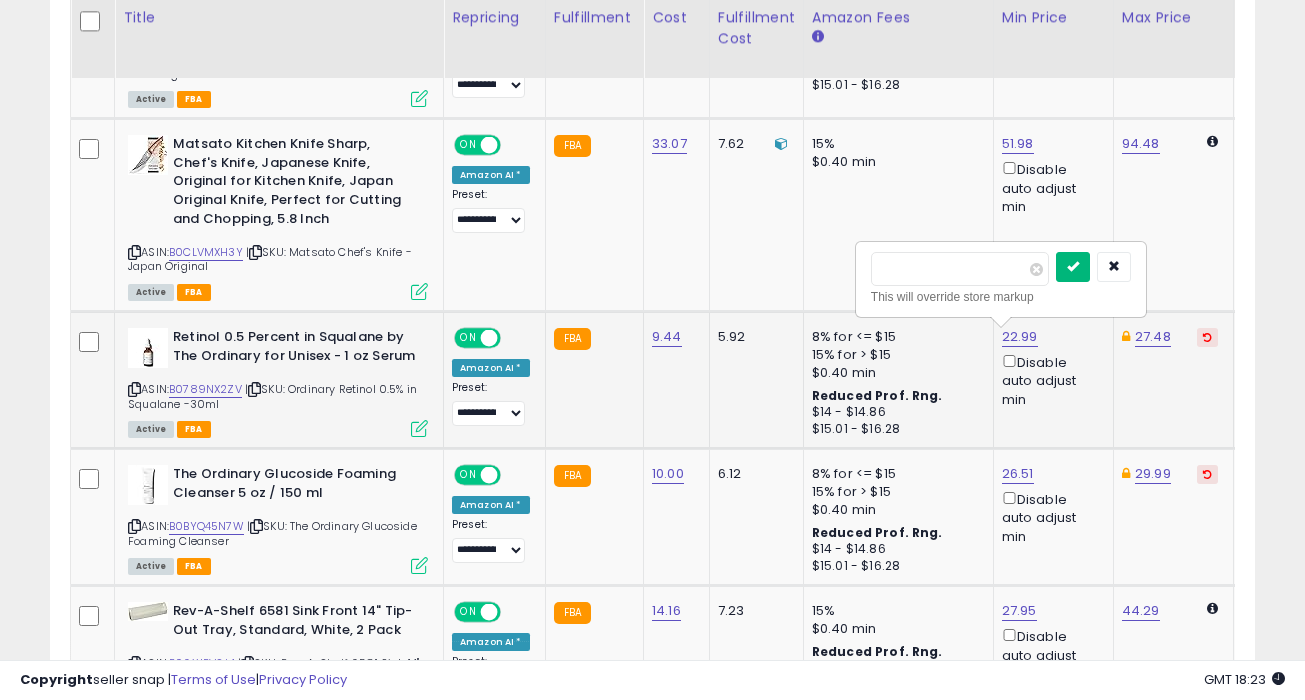 type on "*****" 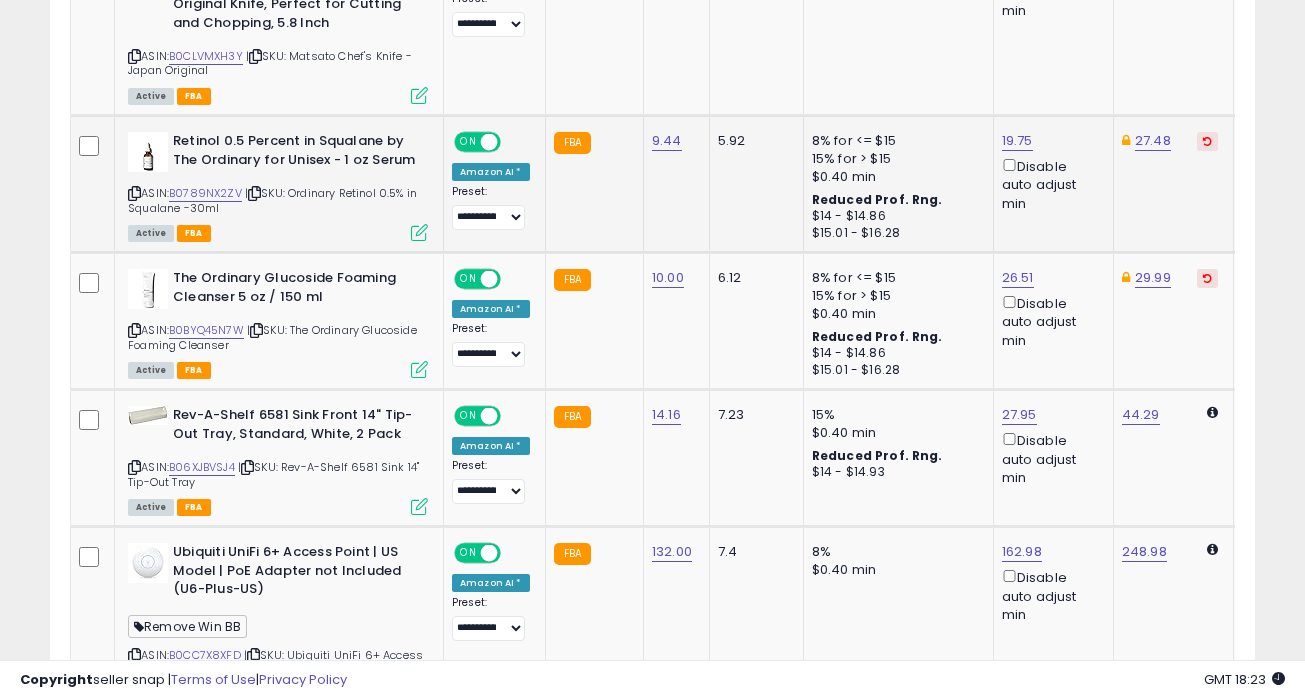 scroll, scrollTop: 1813, scrollLeft: 0, axis: vertical 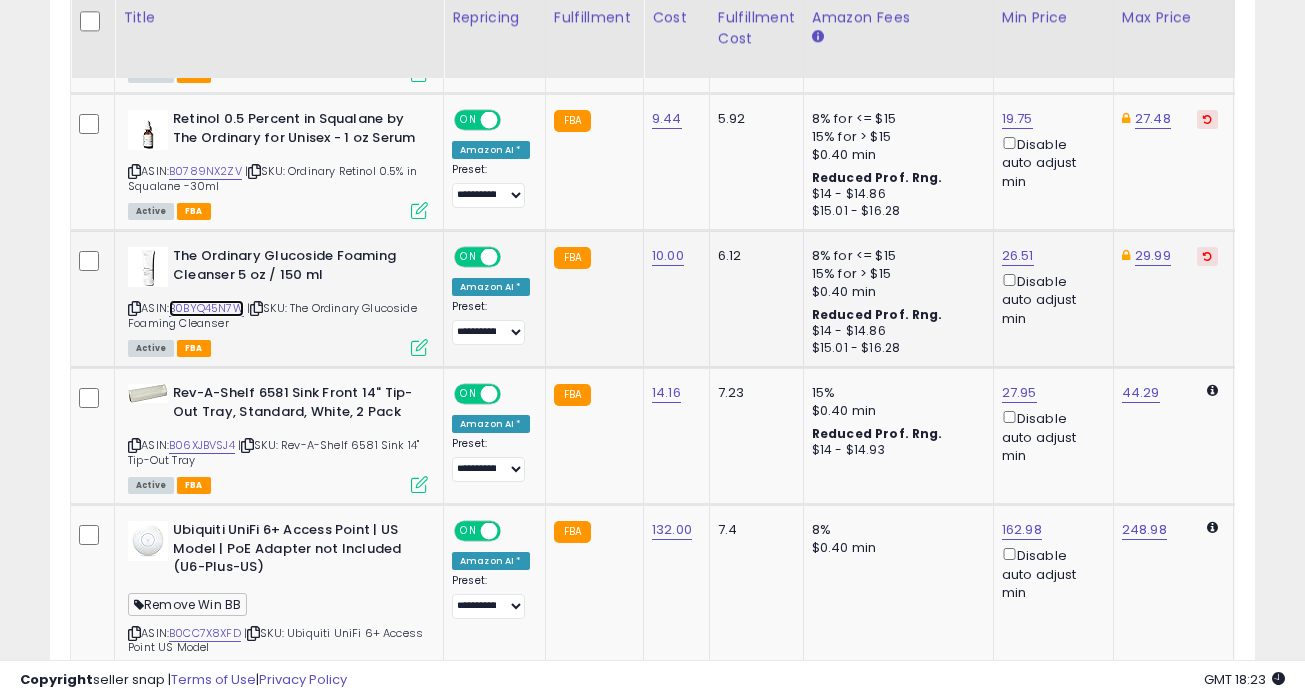 click on "B0BYQ45N7W" at bounding box center [206, 308] 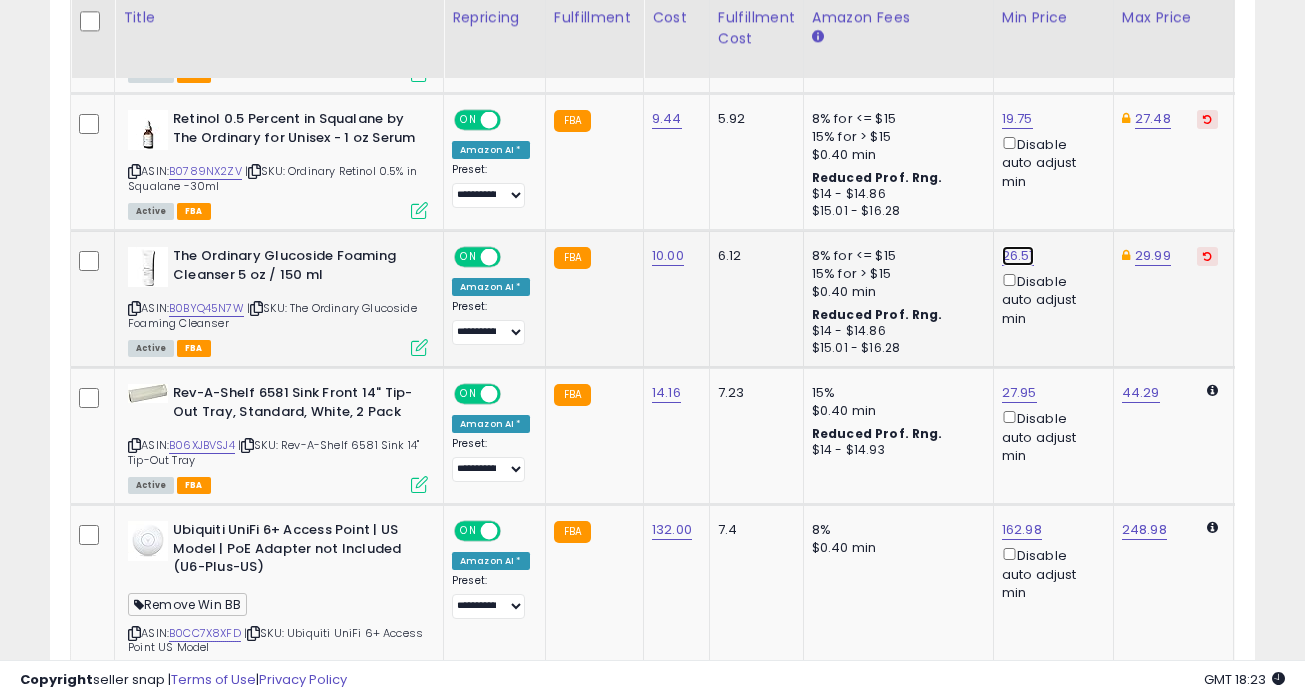 click on "26.51" at bounding box center [1019, -689] 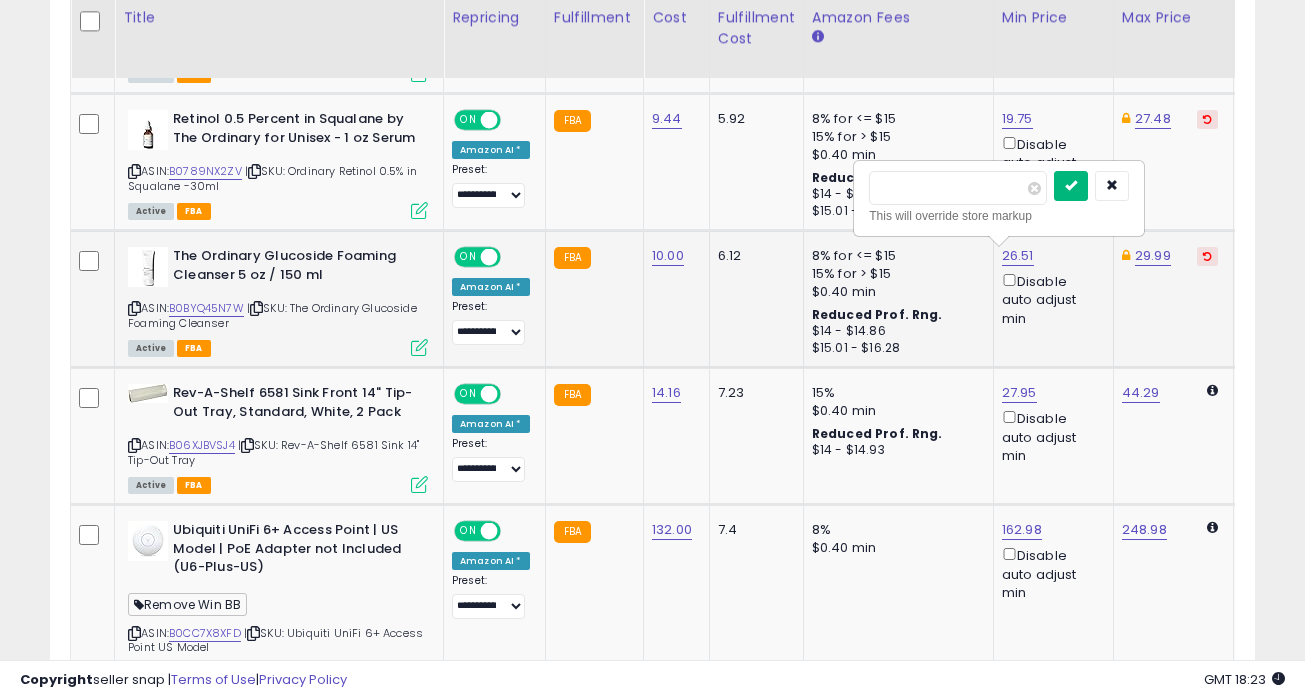 type on "*****" 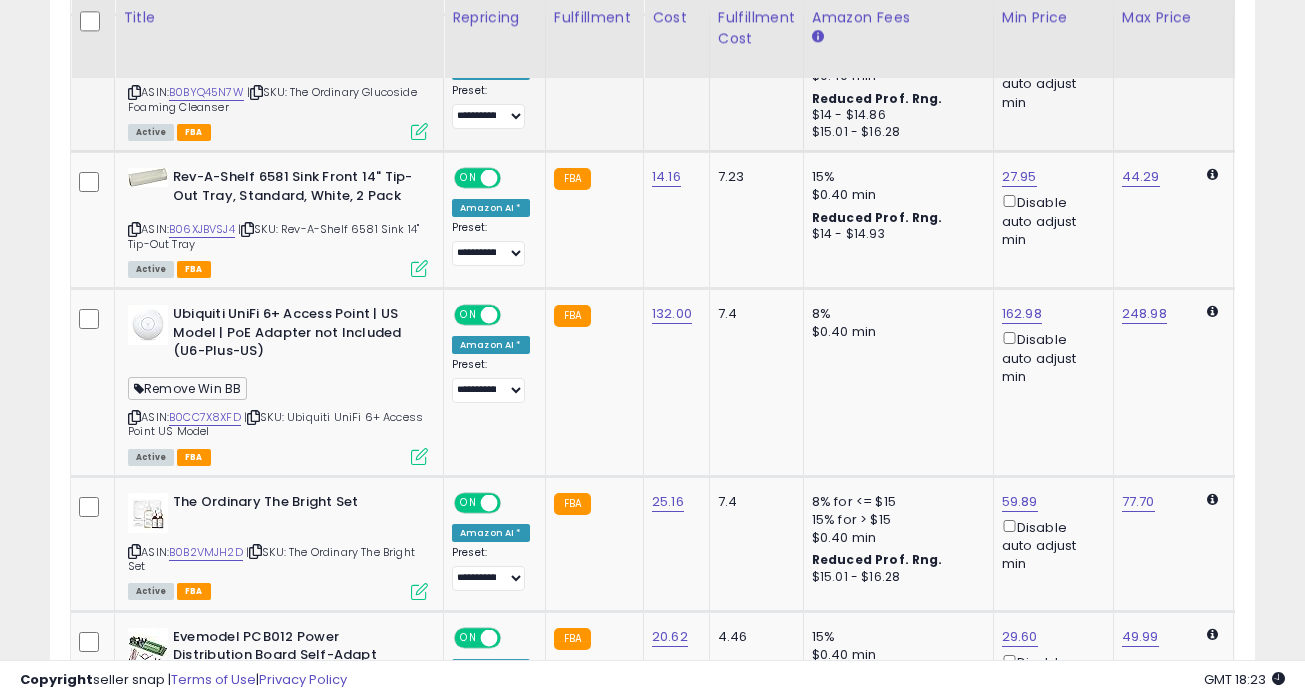 scroll, scrollTop: 2030, scrollLeft: 0, axis: vertical 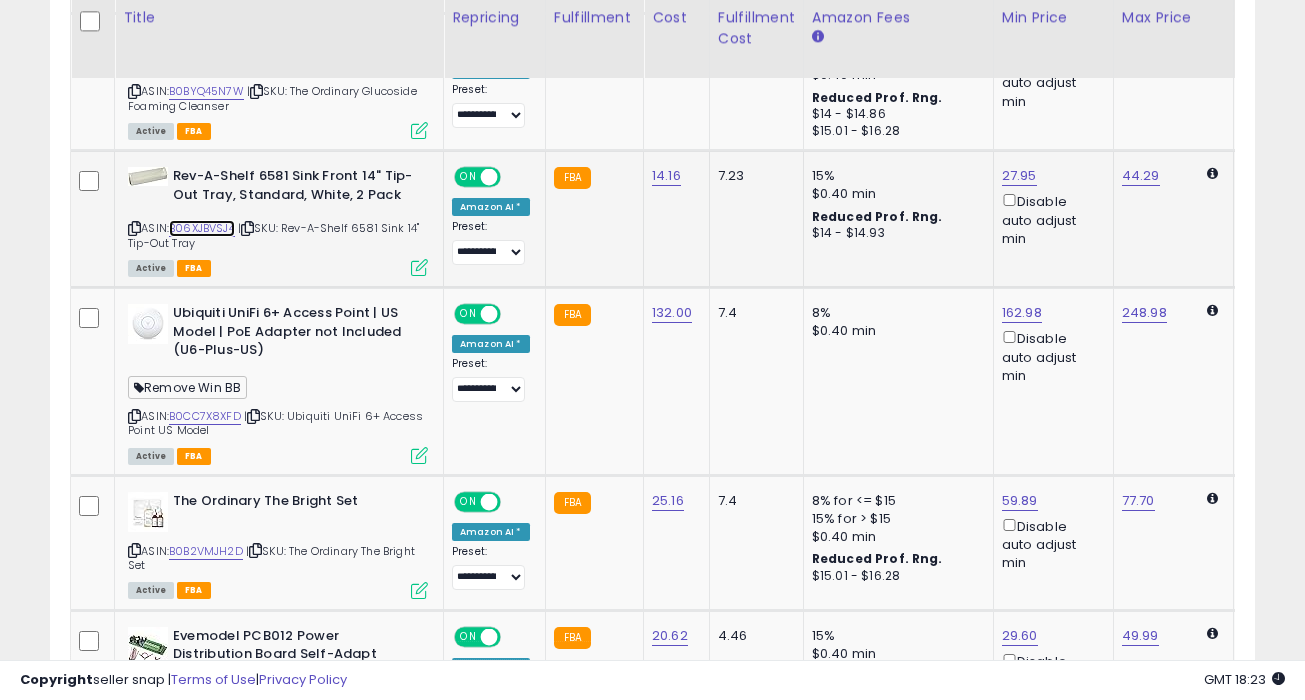 click on "B06XJBVSJ4" at bounding box center [202, 228] 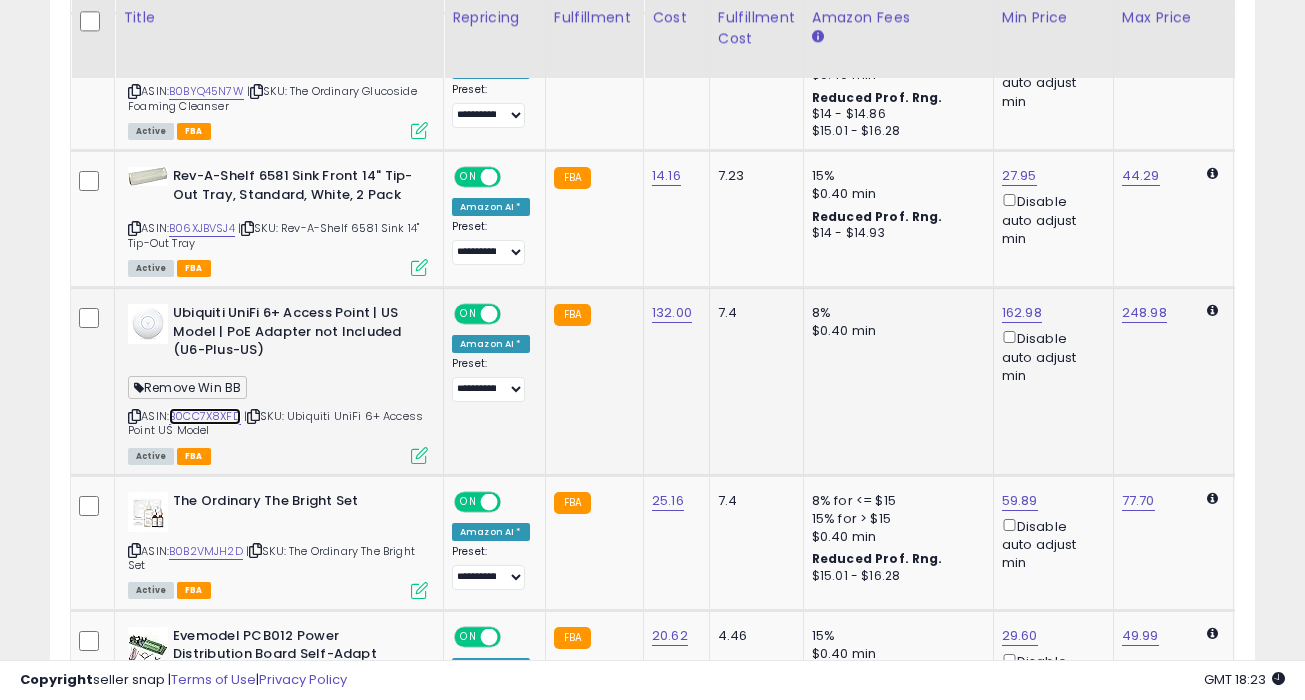 click on "B0CC7X8XFD" at bounding box center [205, 416] 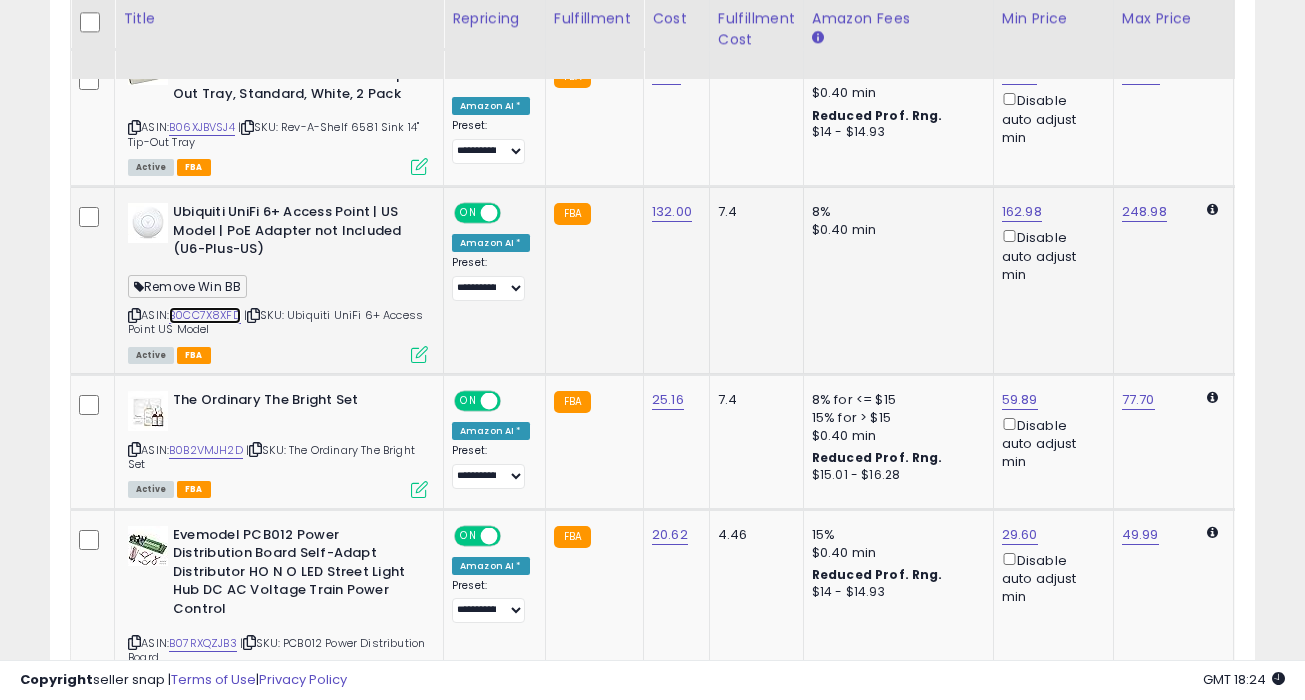 scroll, scrollTop: 2134, scrollLeft: 0, axis: vertical 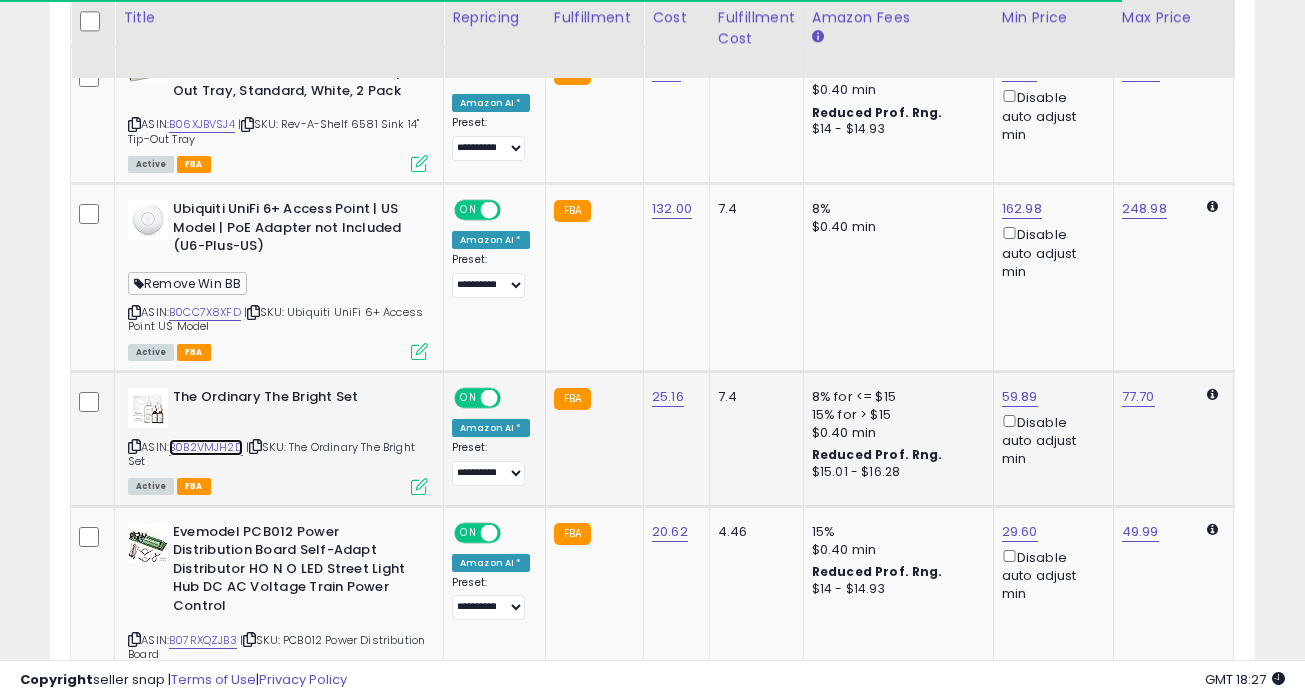 click on "B0B2VMJH2D" at bounding box center [206, 447] 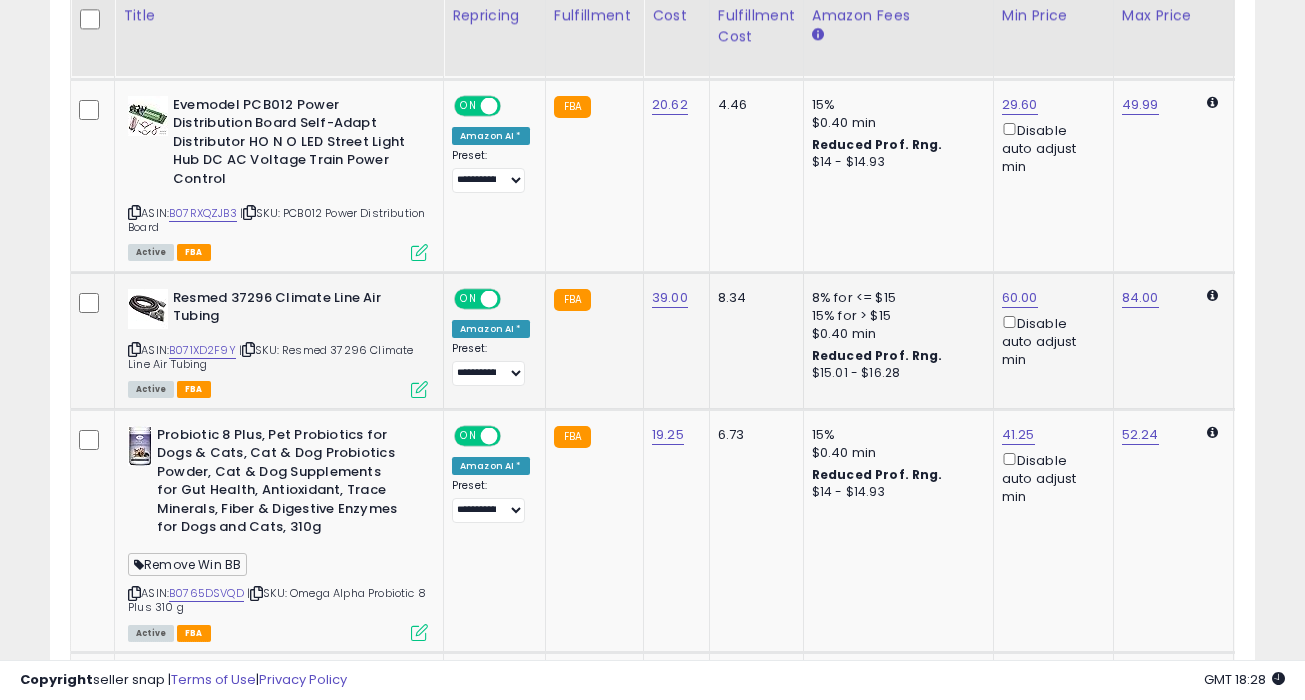 scroll, scrollTop: 2565, scrollLeft: 0, axis: vertical 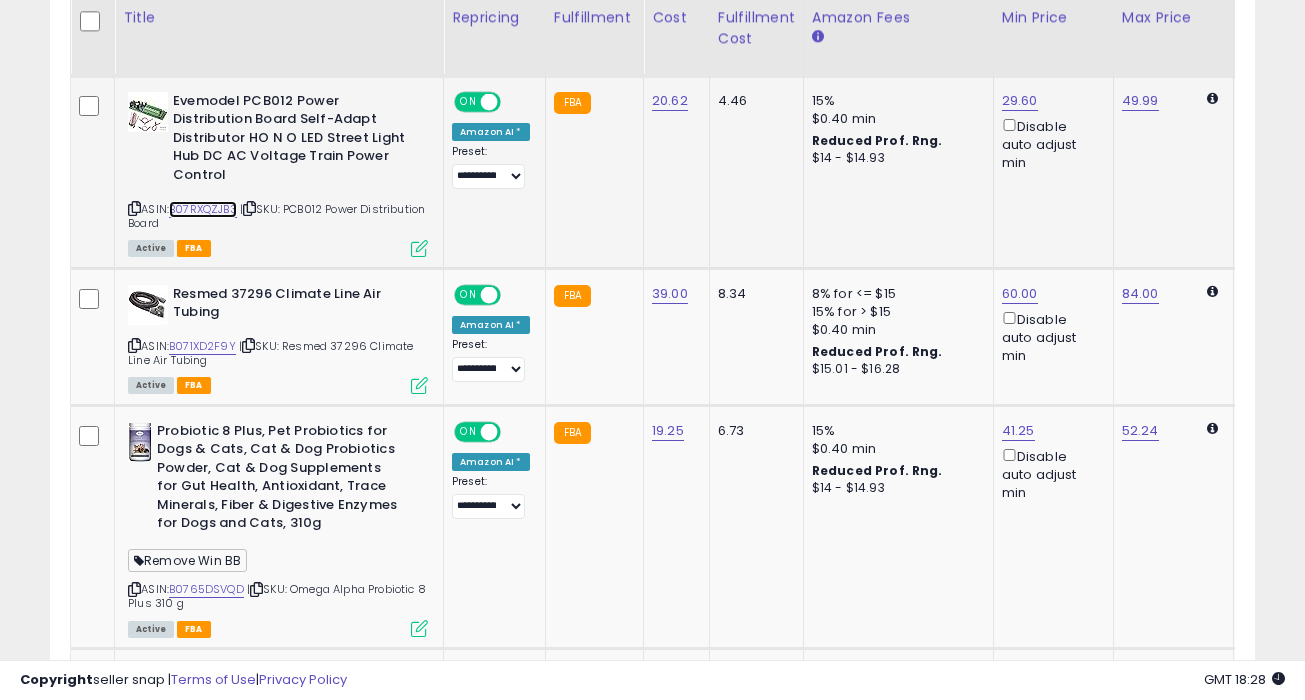 click on "B07RXQZJB3" at bounding box center [203, 209] 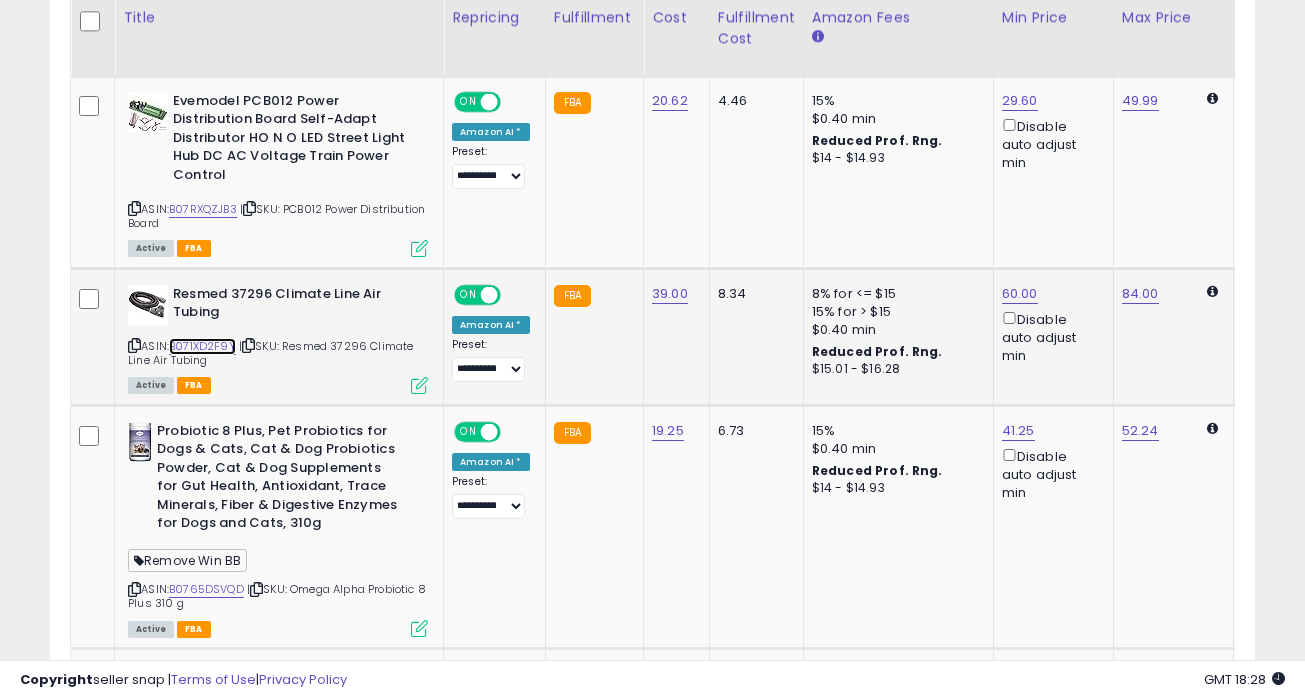 click on "B071XD2F9Y" at bounding box center (202, 346) 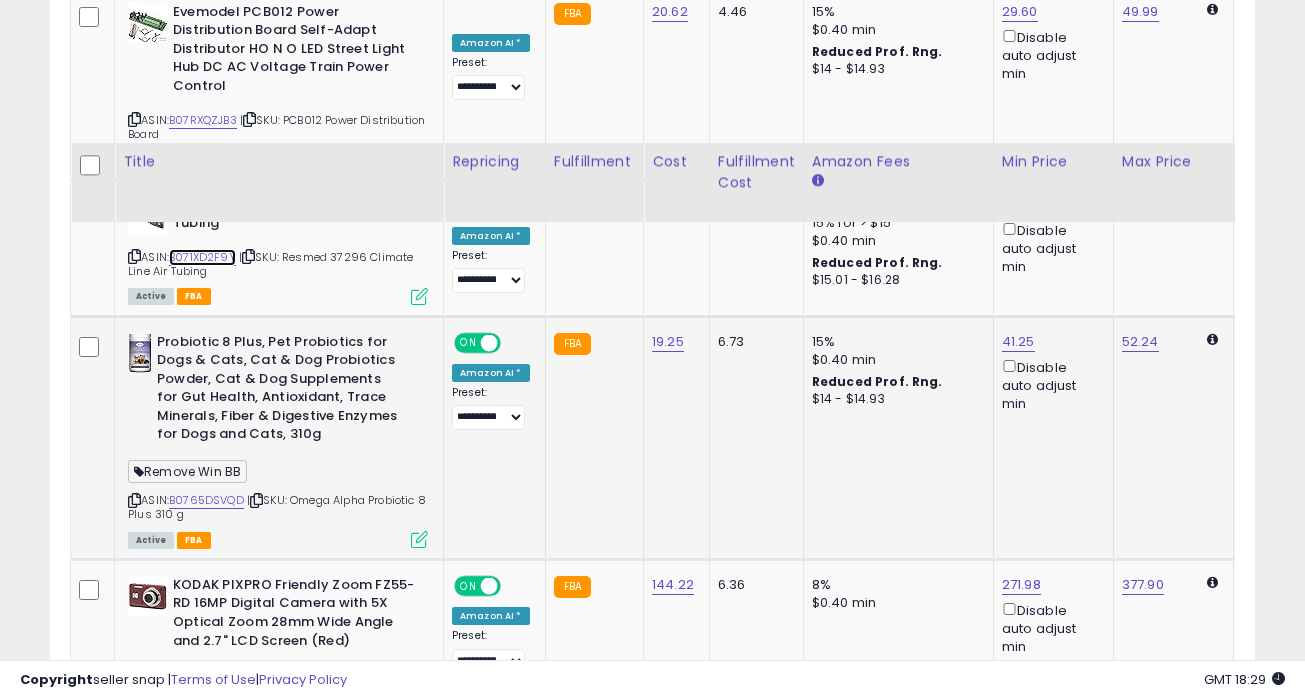 scroll, scrollTop: 2800, scrollLeft: 0, axis: vertical 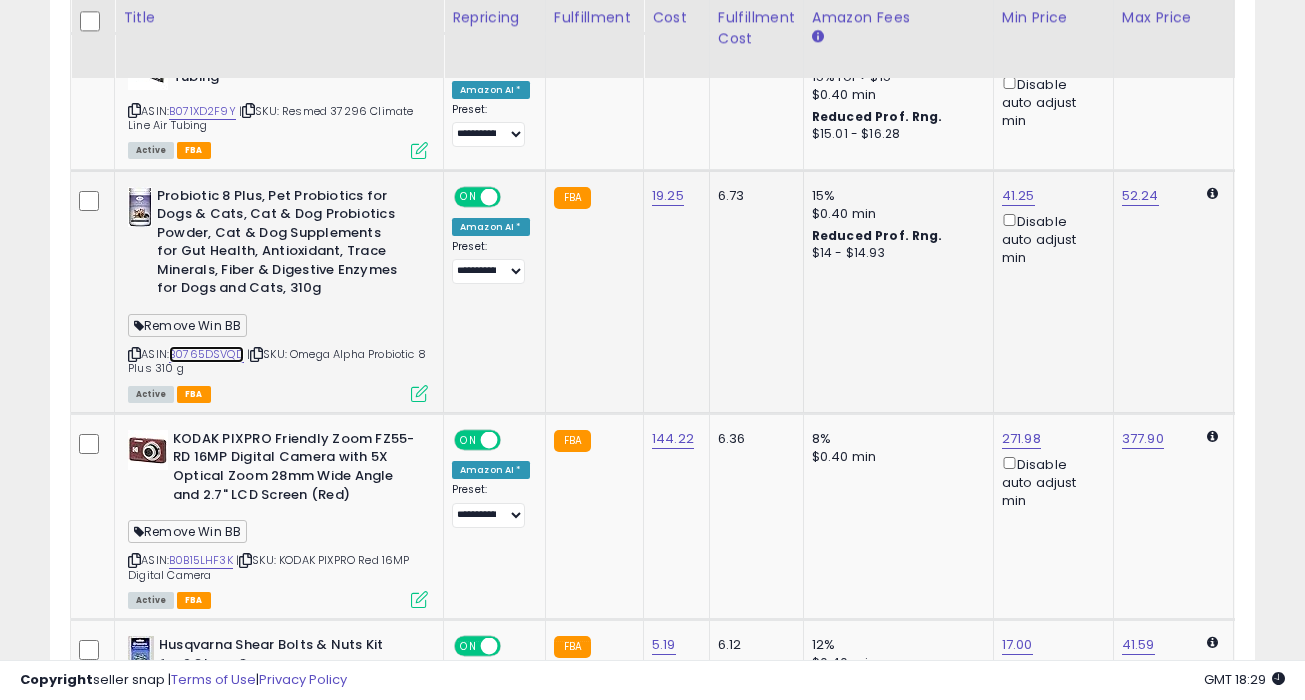 click on "B0765DSVQD" at bounding box center (206, 354) 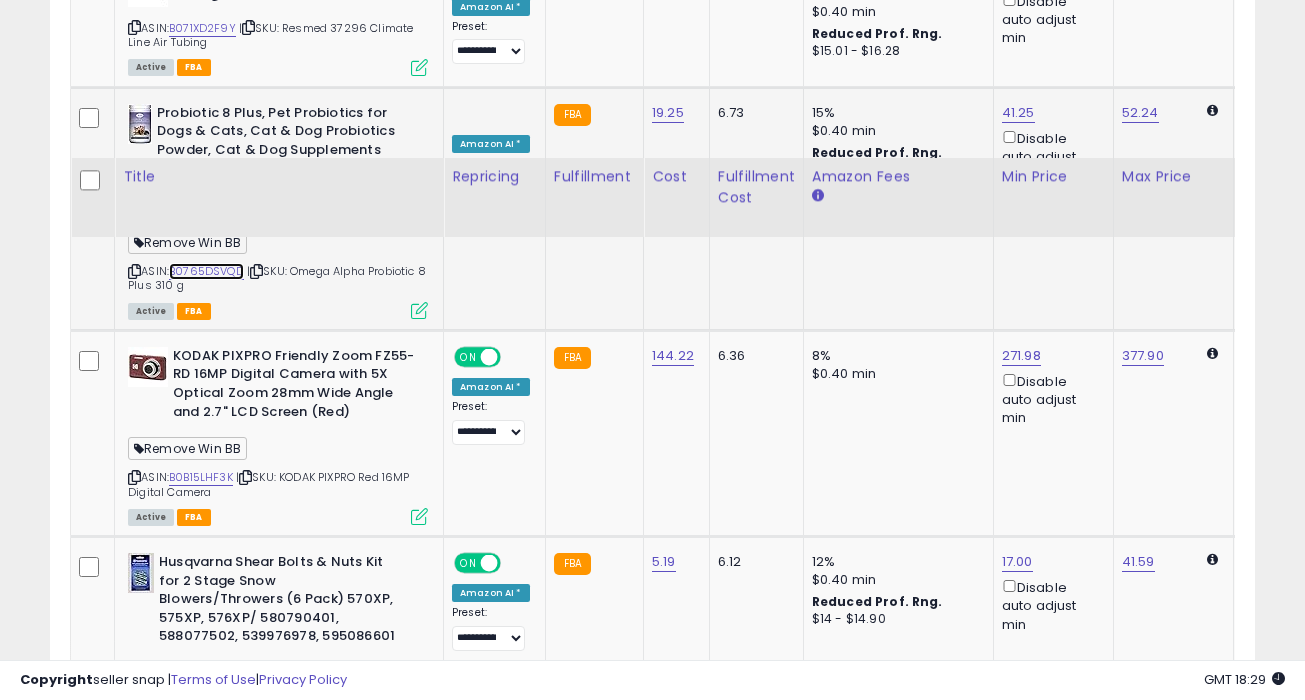 scroll, scrollTop: 3044, scrollLeft: 0, axis: vertical 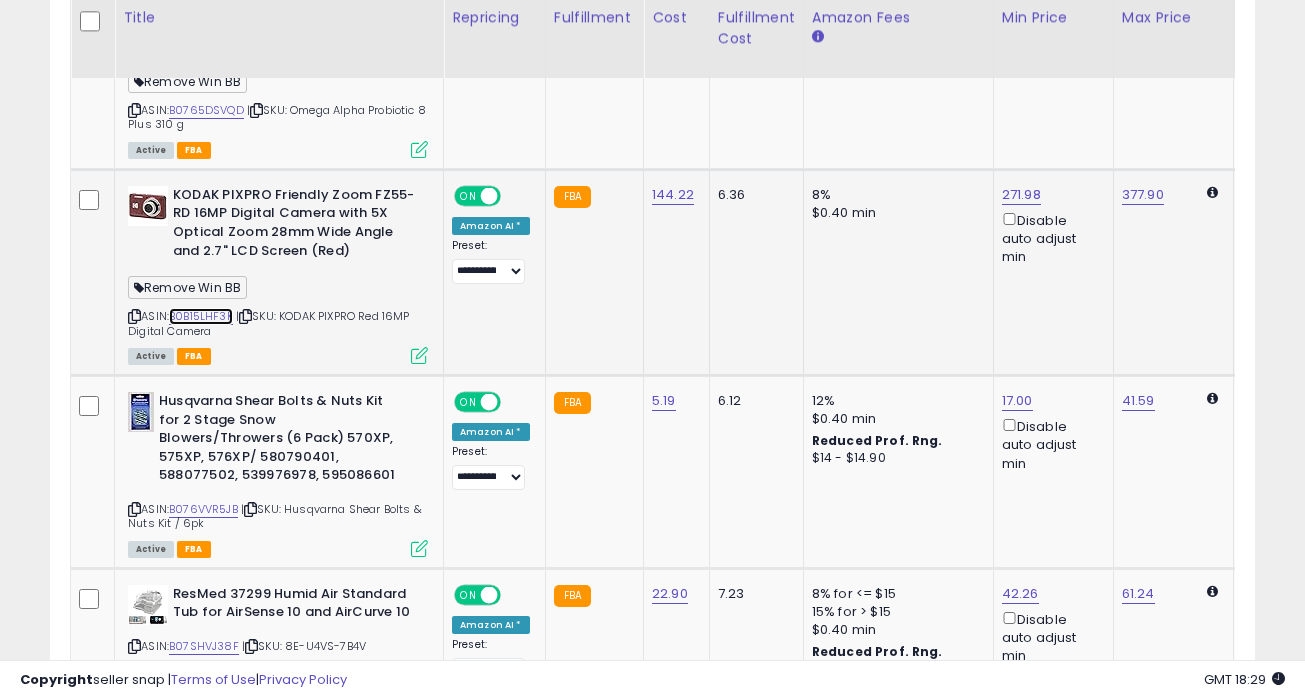 click on "B0B15LHF3K" at bounding box center [201, 316] 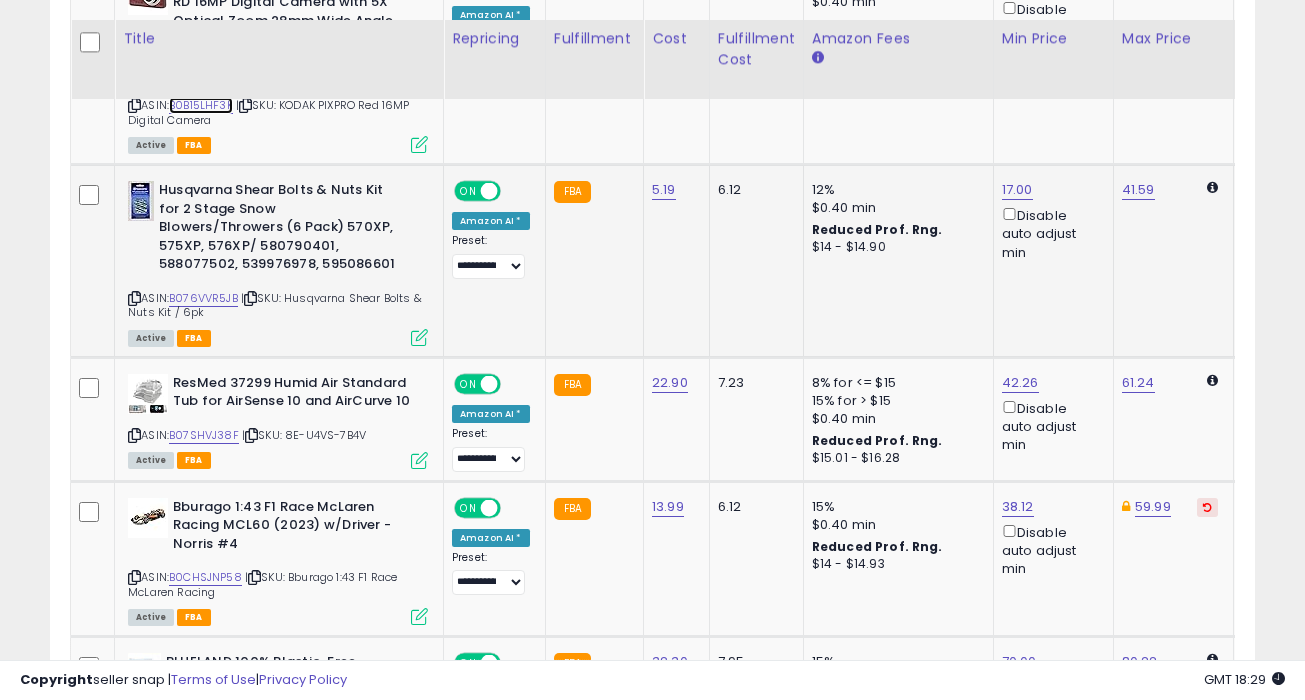 scroll, scrollTop: 3276, scrollLeft: 0, axis: vertical 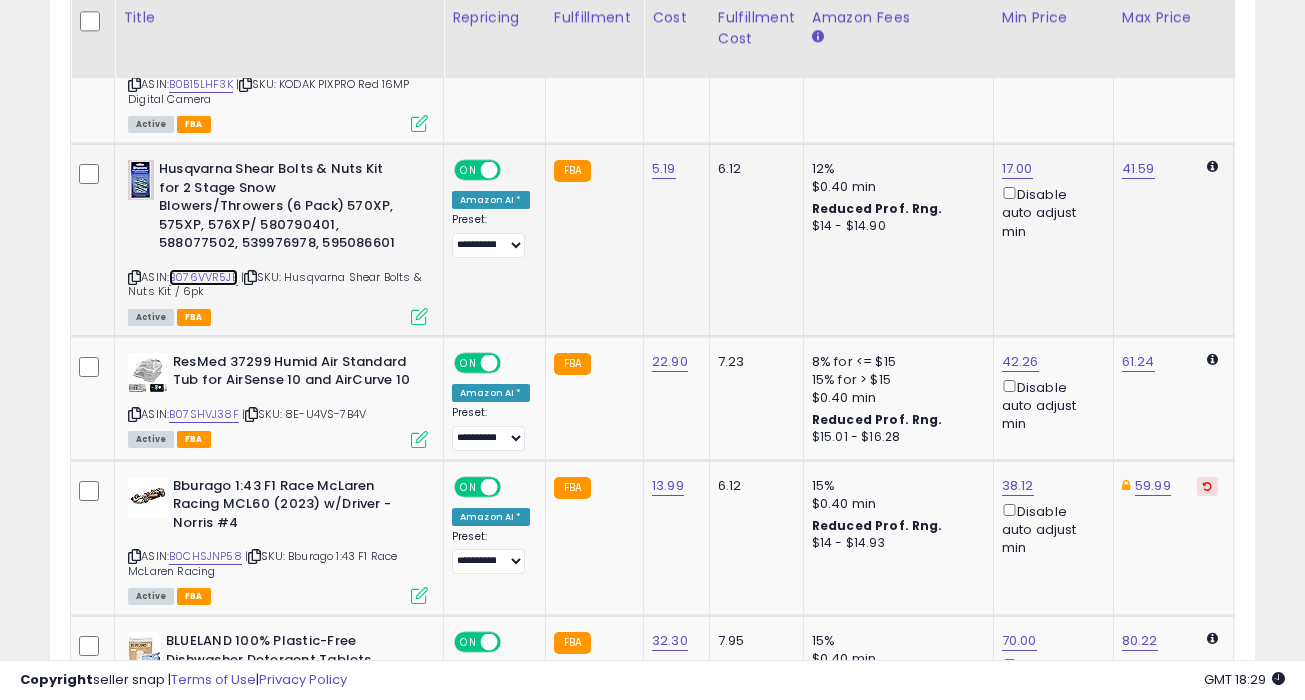 click on "B076VVR5JB" at bounding box center (203, 277) 